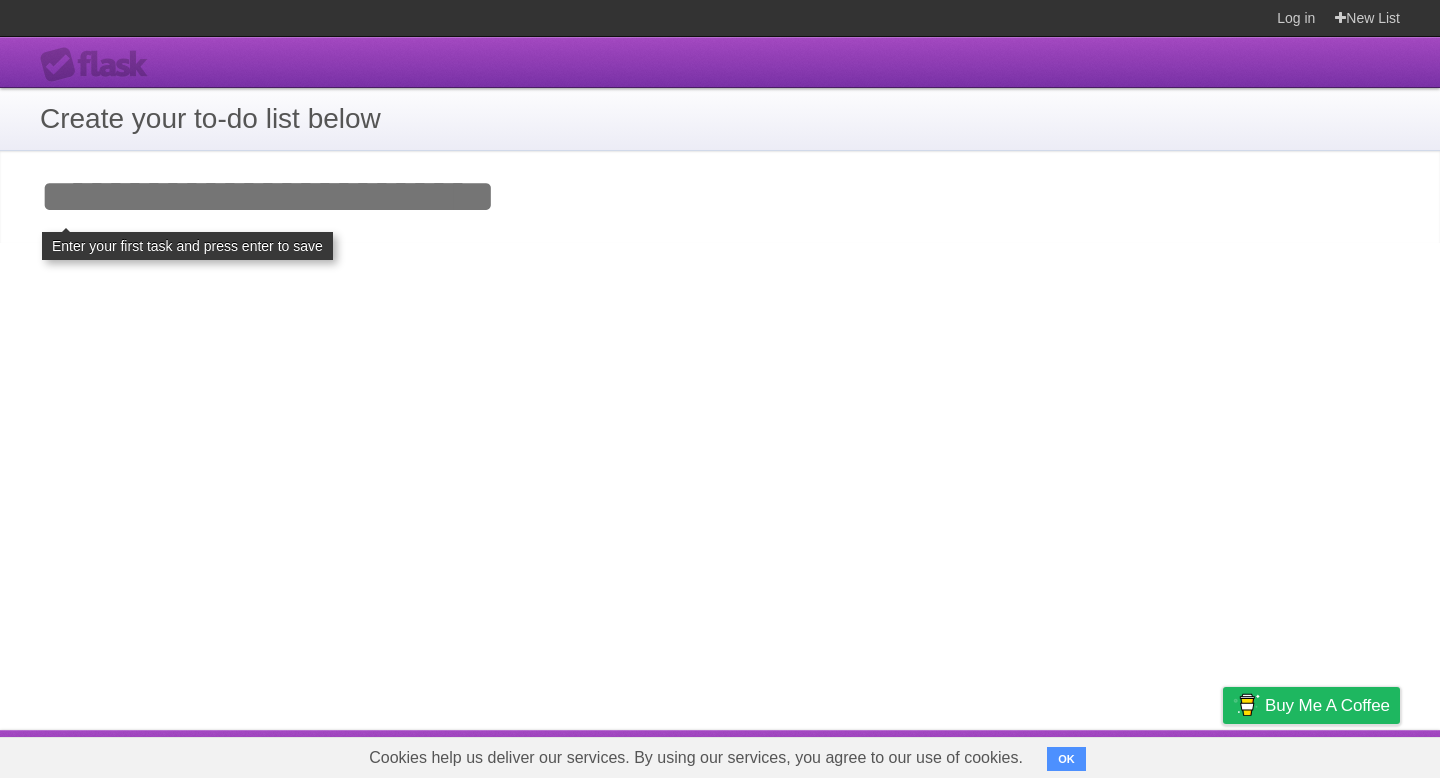 scroll, scrollTop: 0, scrollLeft: 0, axis: both 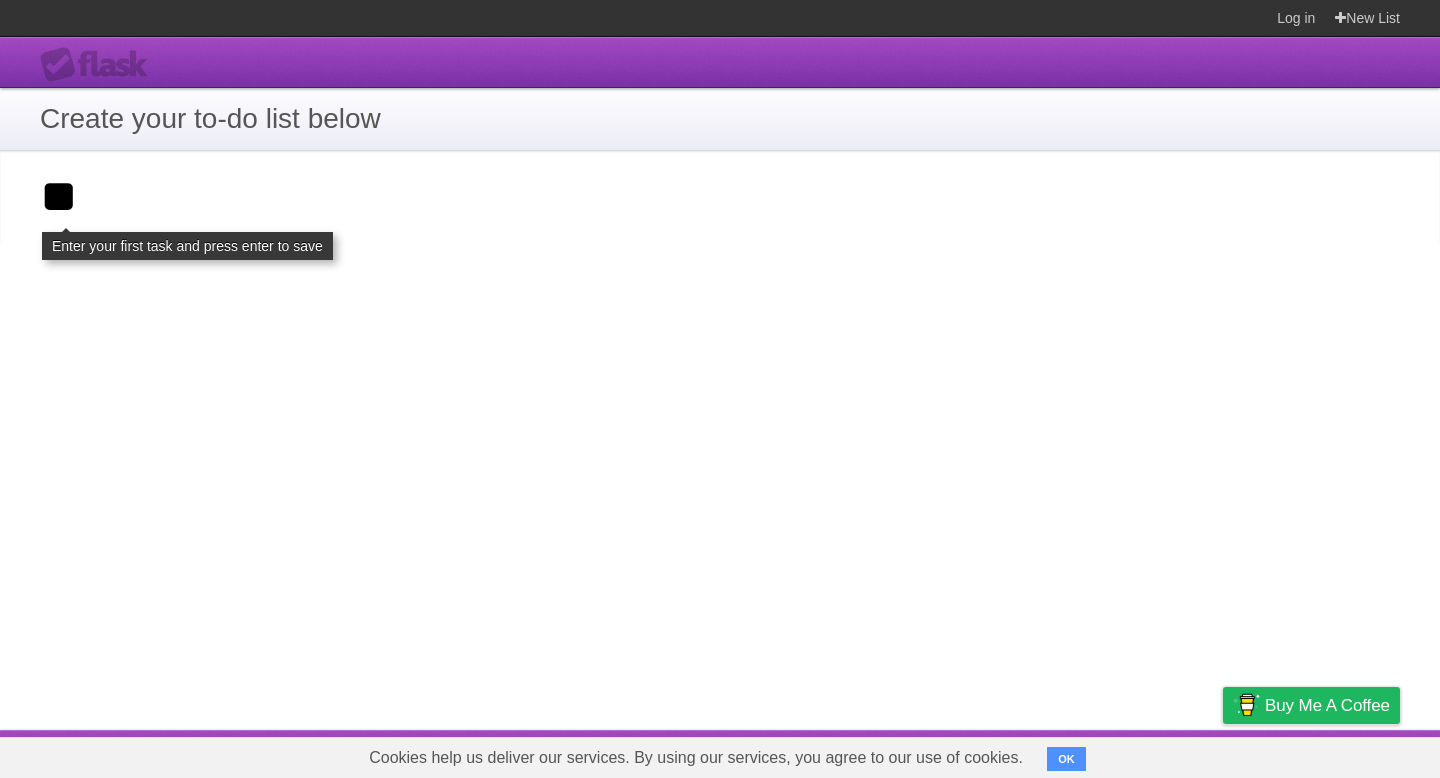 type on "*" 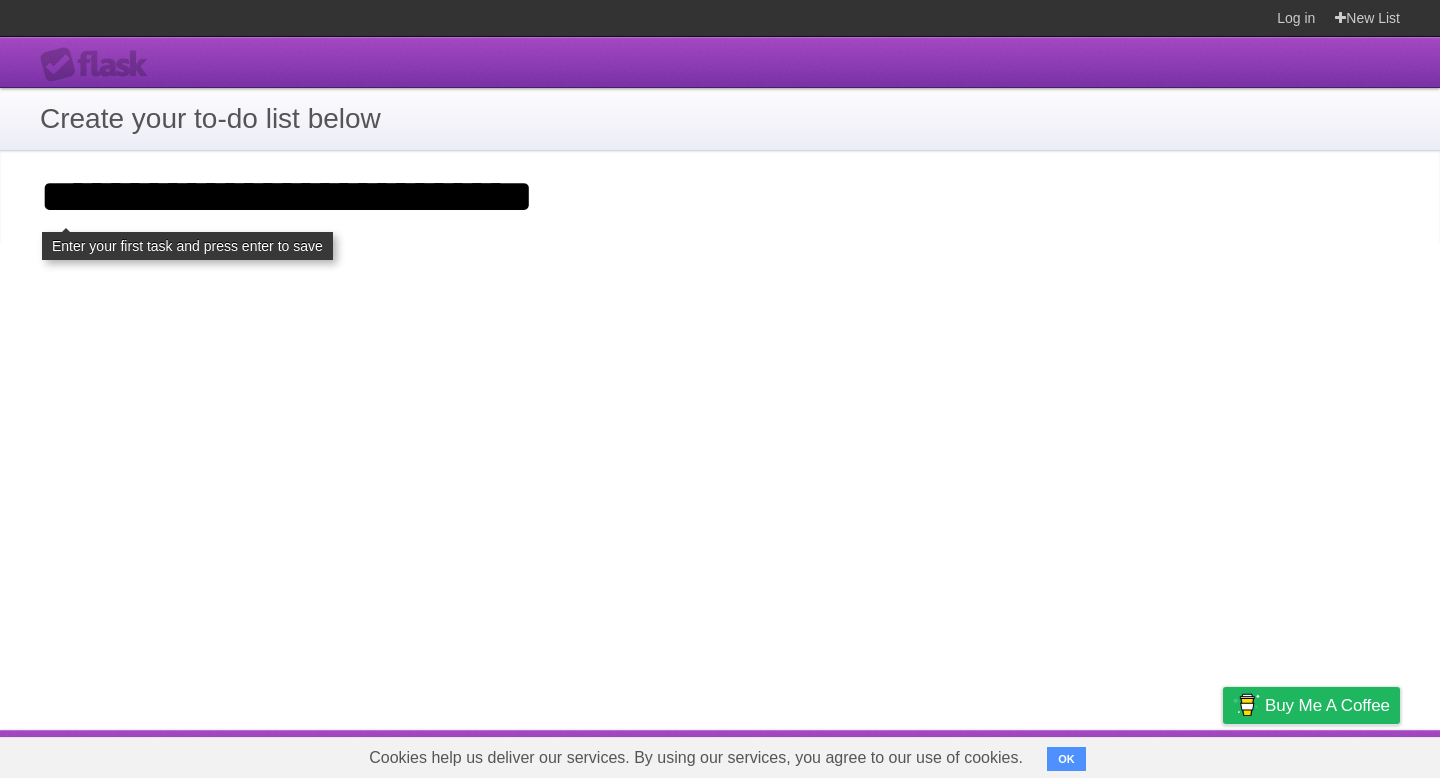 click on "**********" at bounding box center [720, 197] 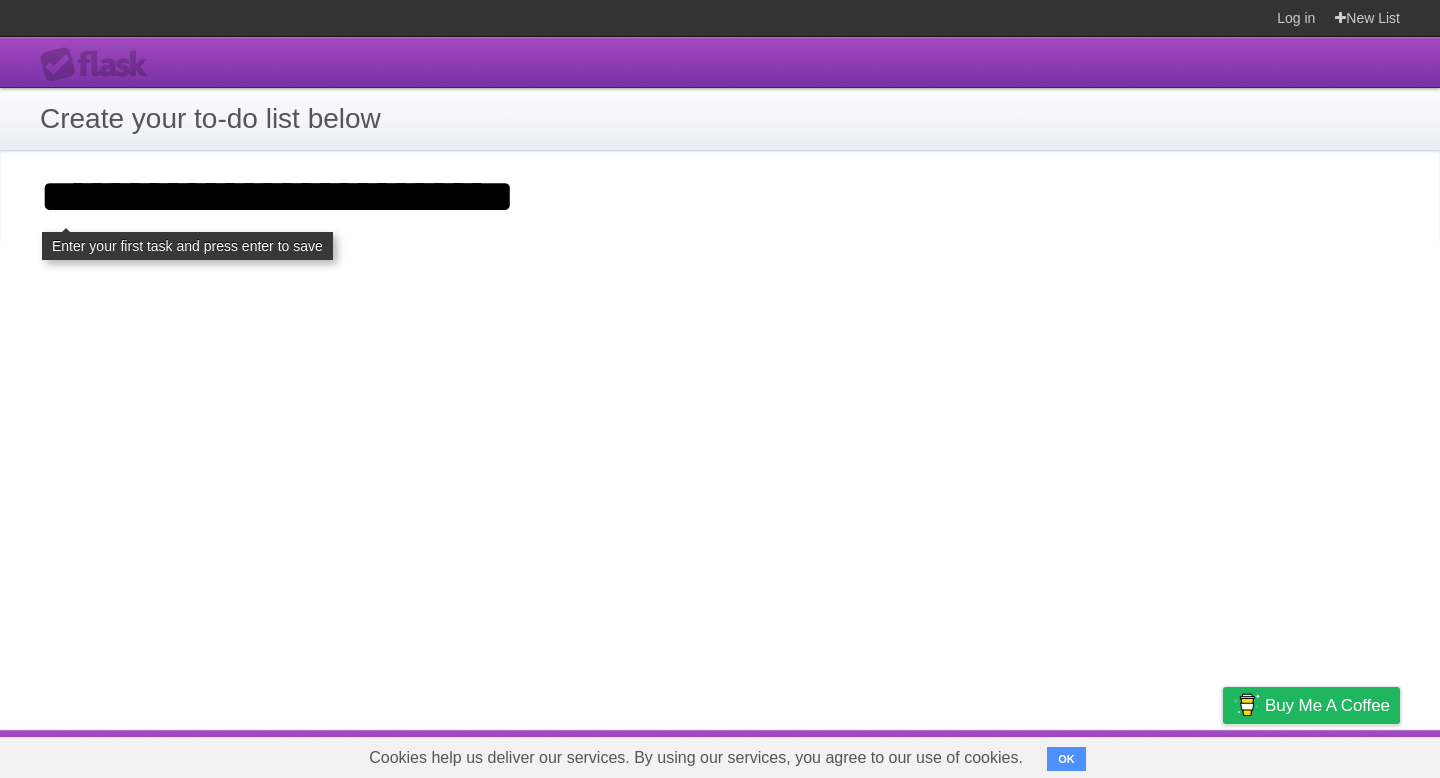 click on "**********" at bounding box center [720, 197] 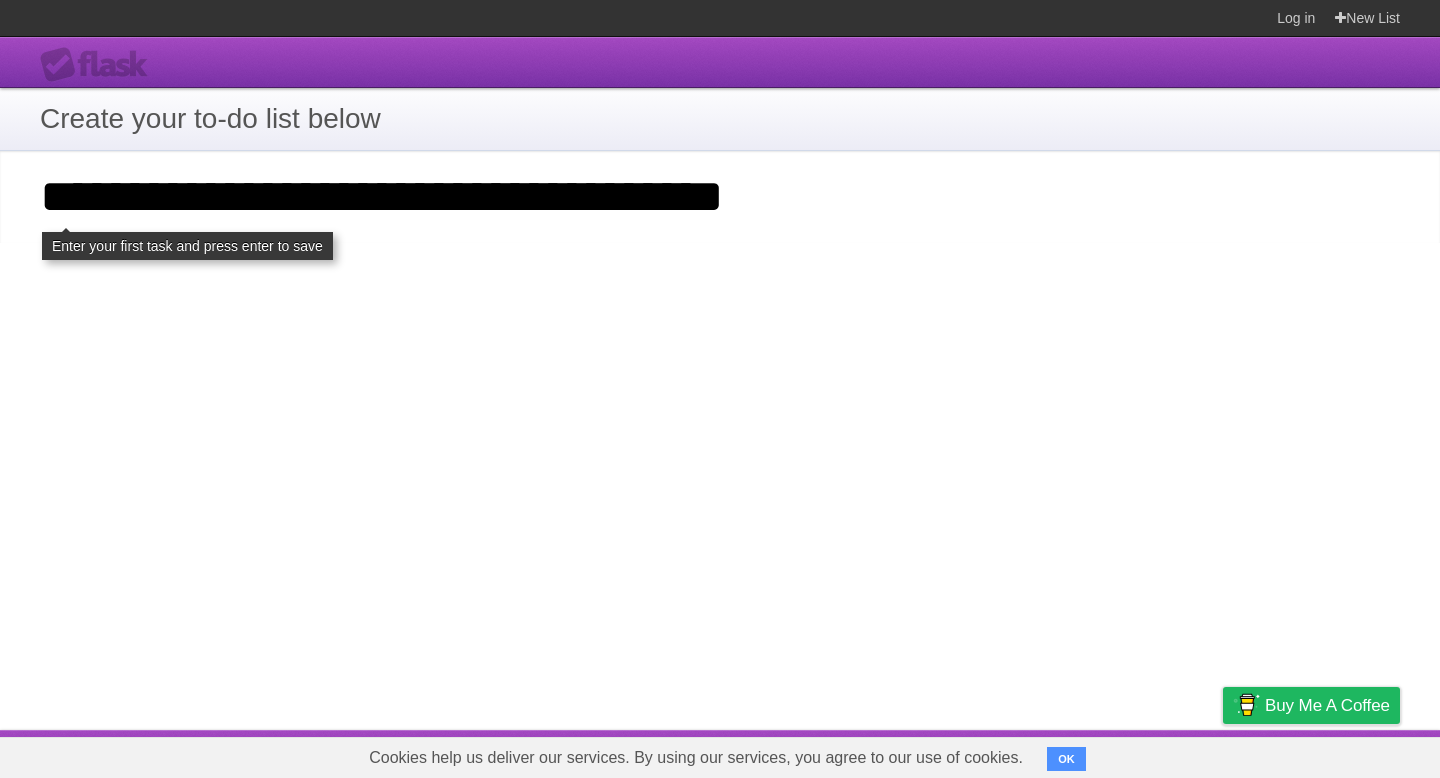 click on "**********" at bounding box center [720, 197] 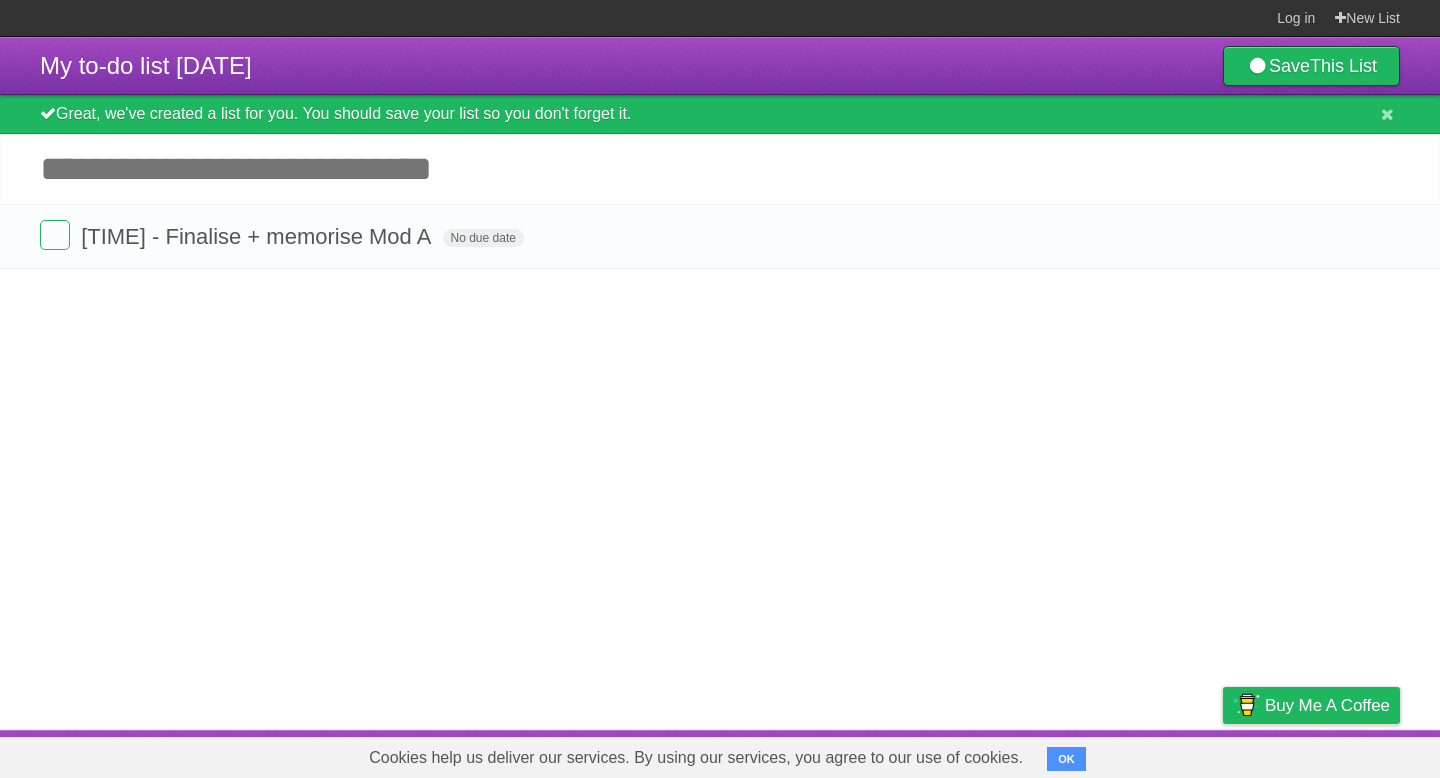 scroll, scrollTop: 0, scrollLeft: 0, axis: both 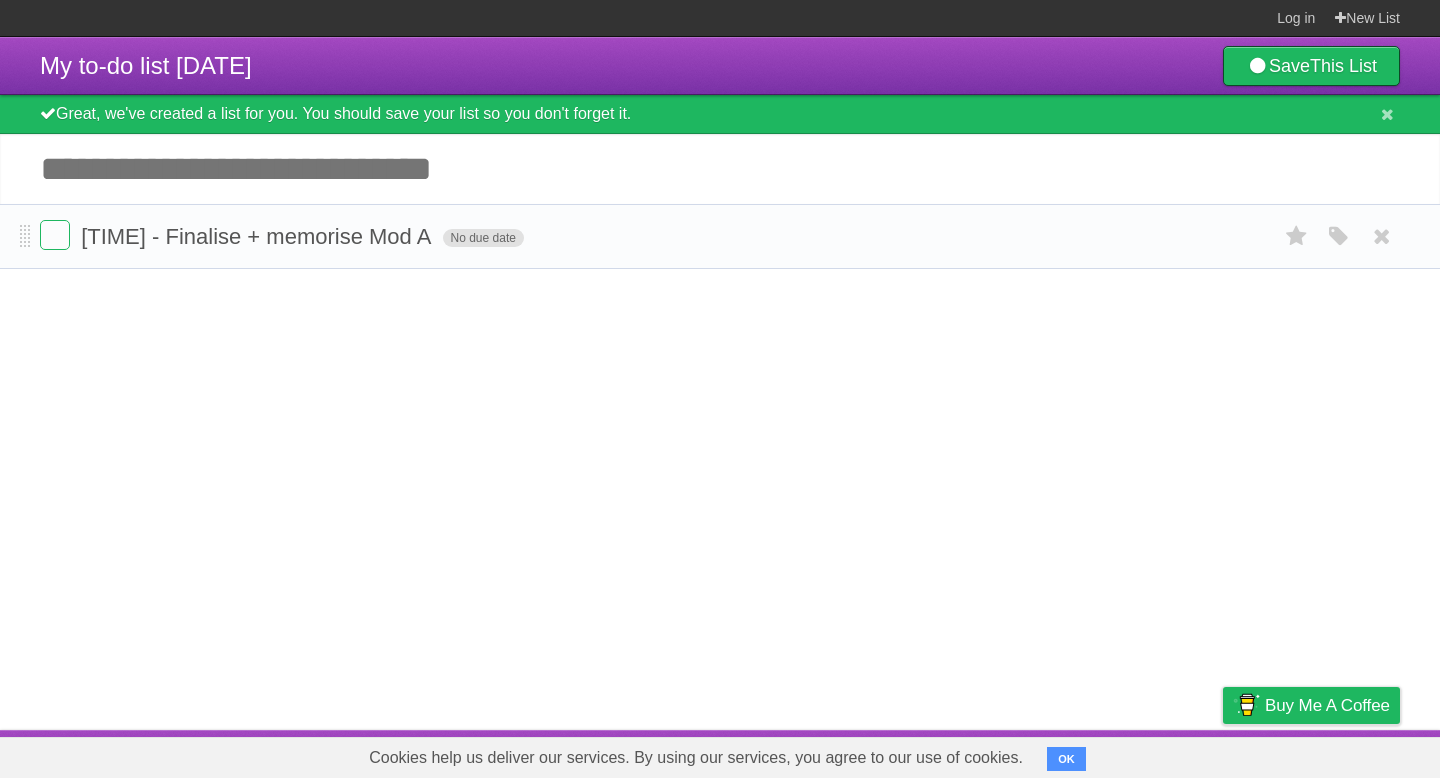 click on "No due date" at bounding box center (483, 238) 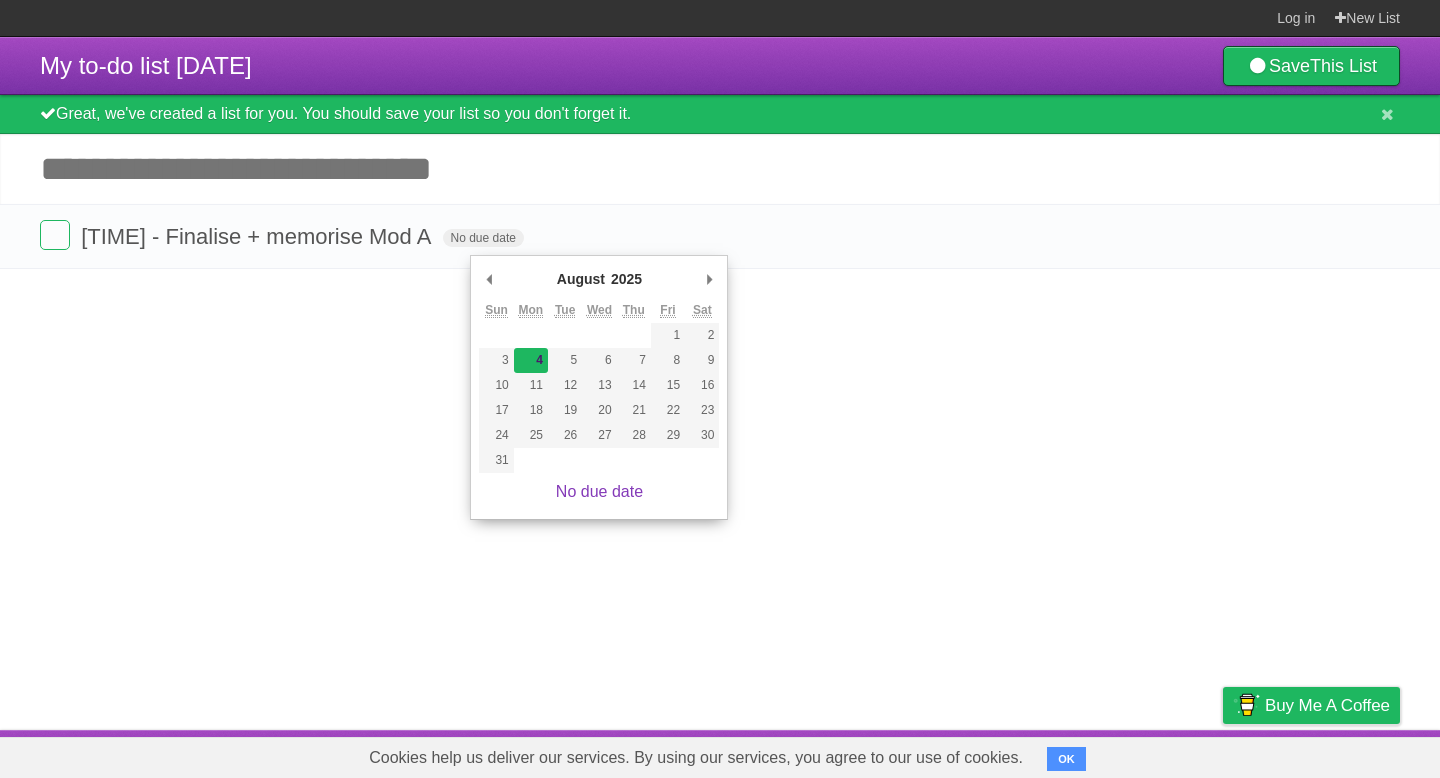 type on "[DATE]" 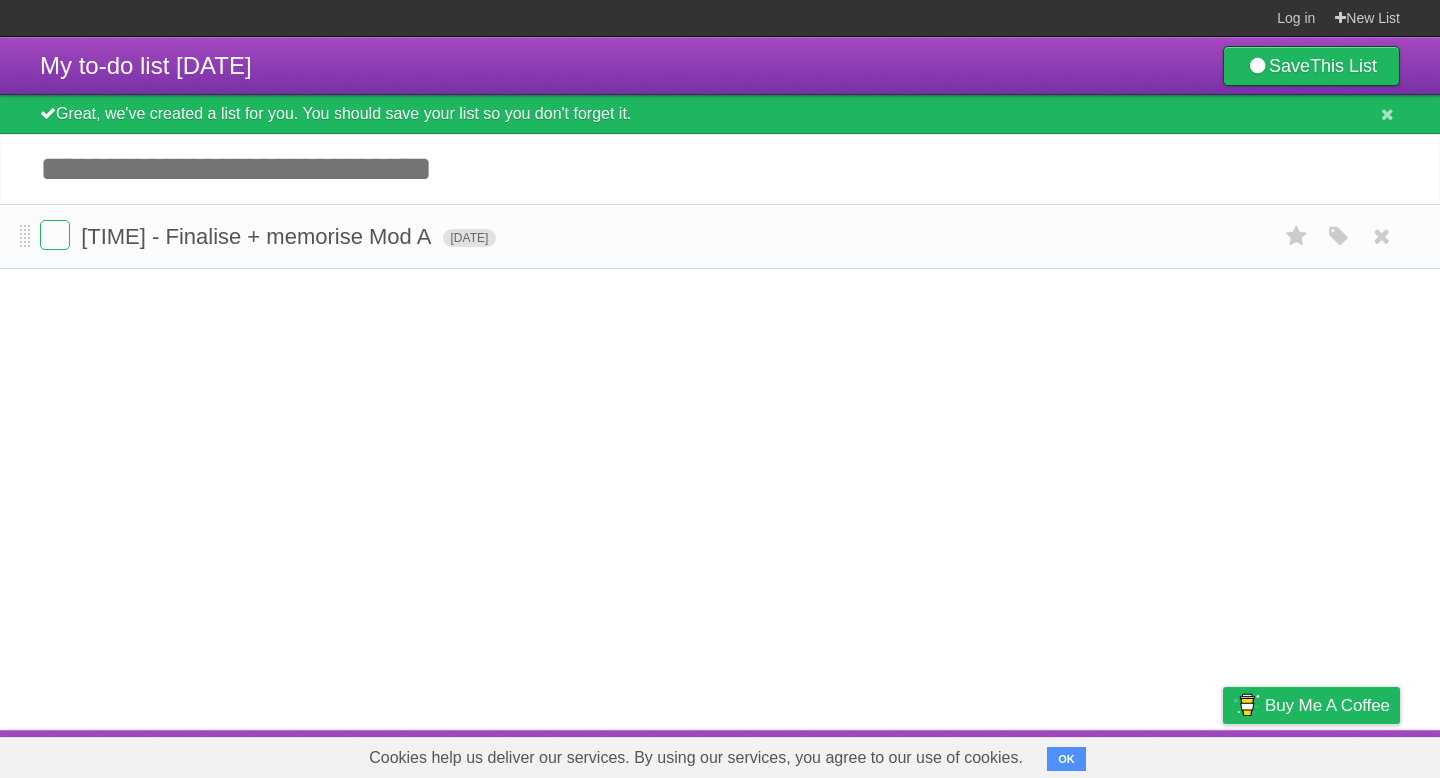 click on "[DATE]" at bounding box center [470, 238] 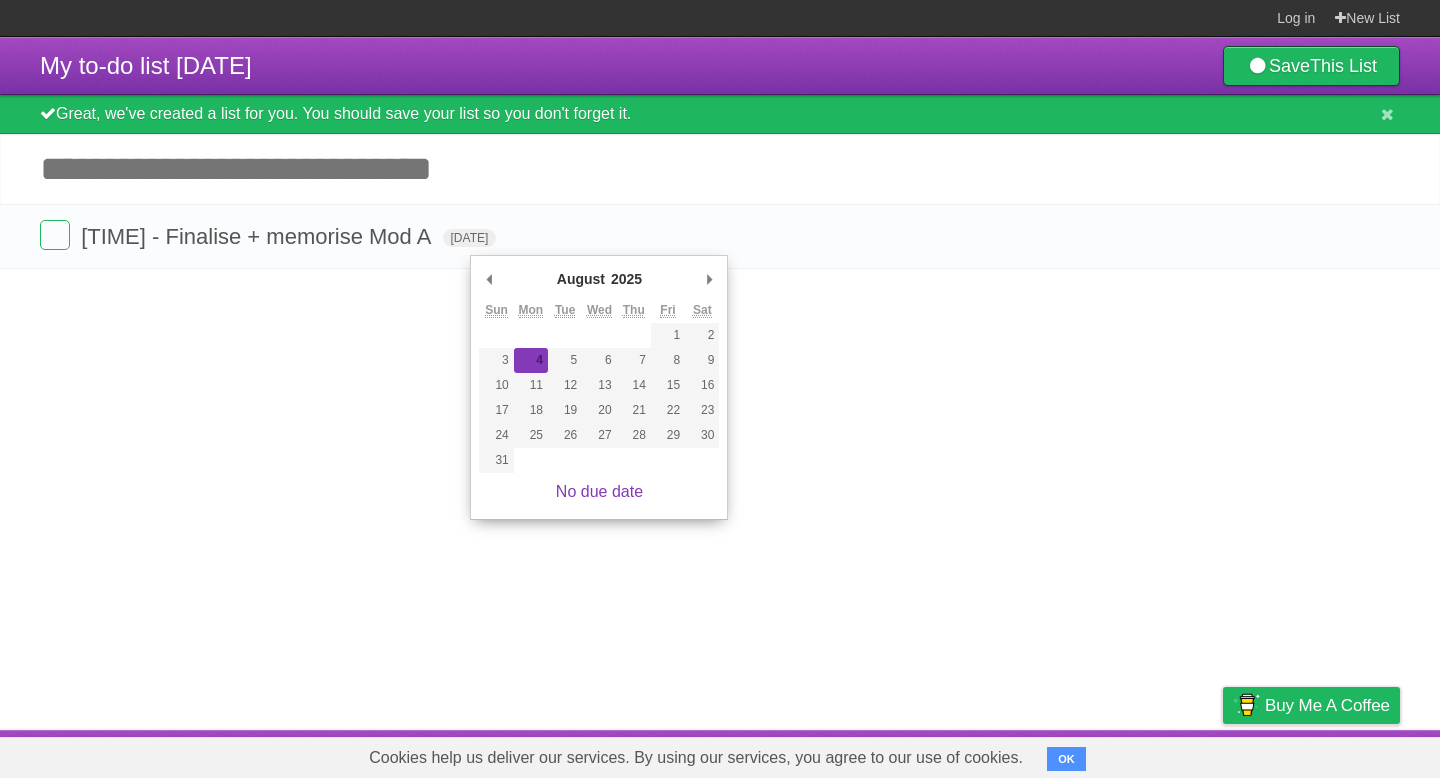 click on "My to-do list [DATE]
Save  This List
Great, we've created a list for you. You should save your list so you don't forget it.
Add another task
*********
[TIME] - Finalise + memorise Mod A
[DATE]
White
Red
Blue
Green
Purple
Orange" at bounding box center (720, 383) 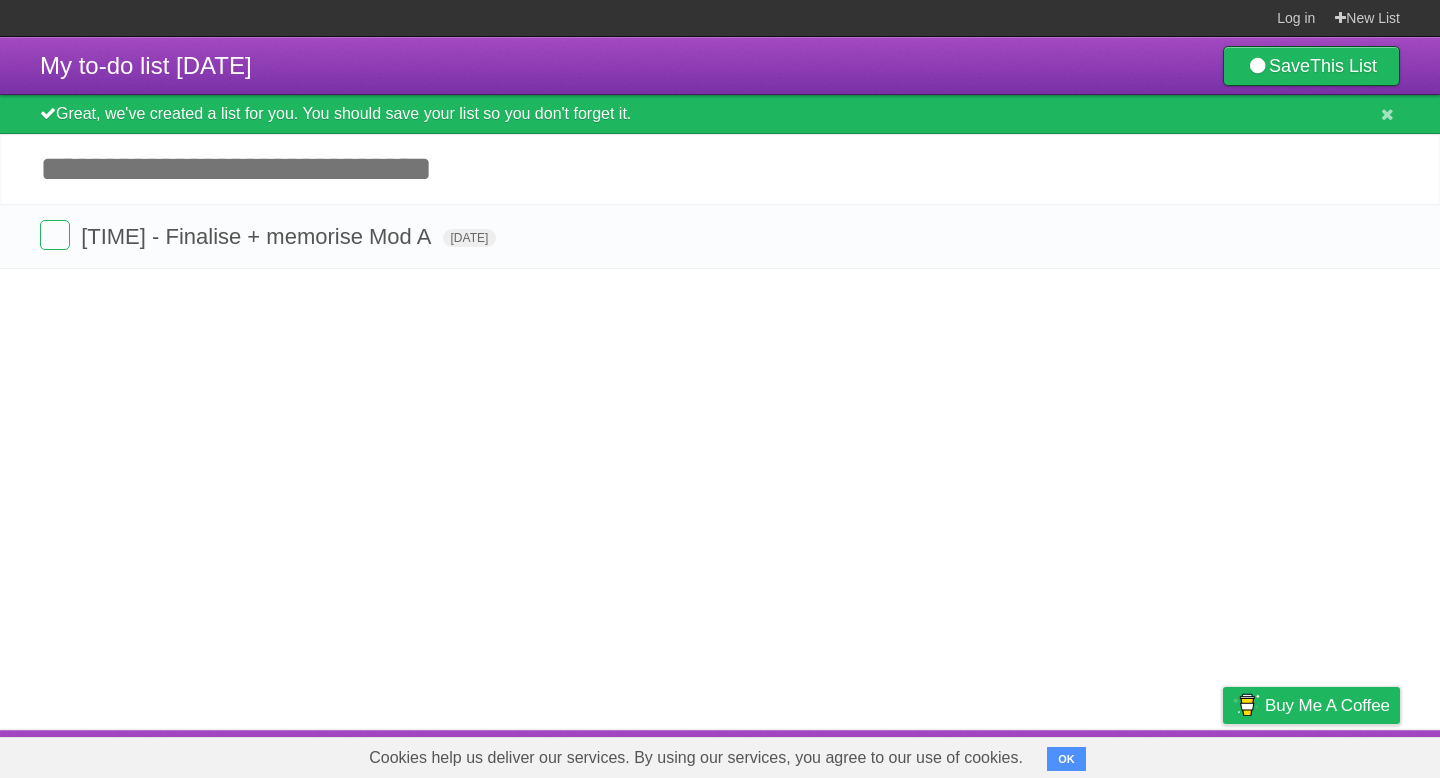click on "My to-do list [DATE]
Save  This List
Great, we've created a list for you. You should save your list so you don't forget it.
Add another task
*********
[TIME] - Finalise + memorise Mod A
[DATE]
White
Red
Blue
Green
Purple
Orange" at bounding box center (720, 383) 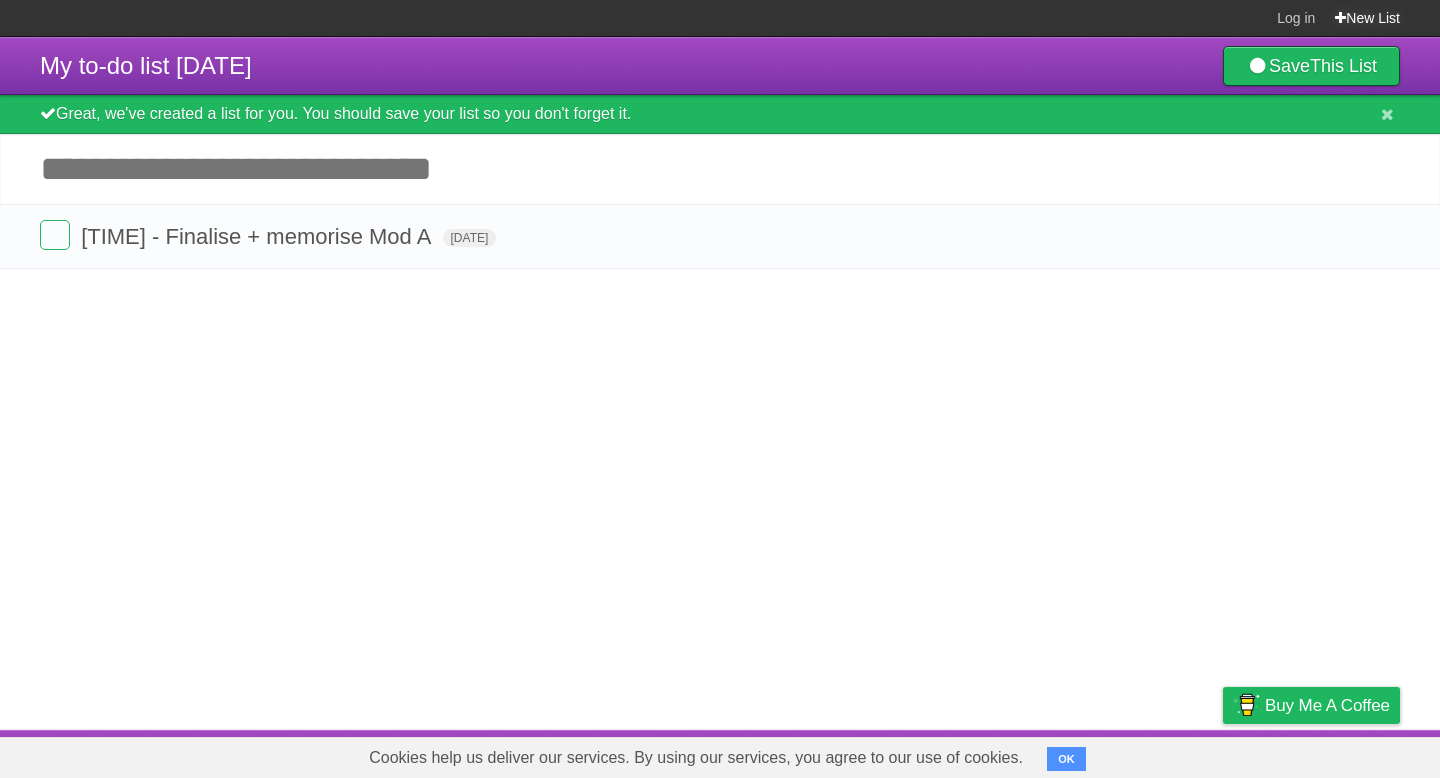 click on "New List" at bounding box center (1367, 18) 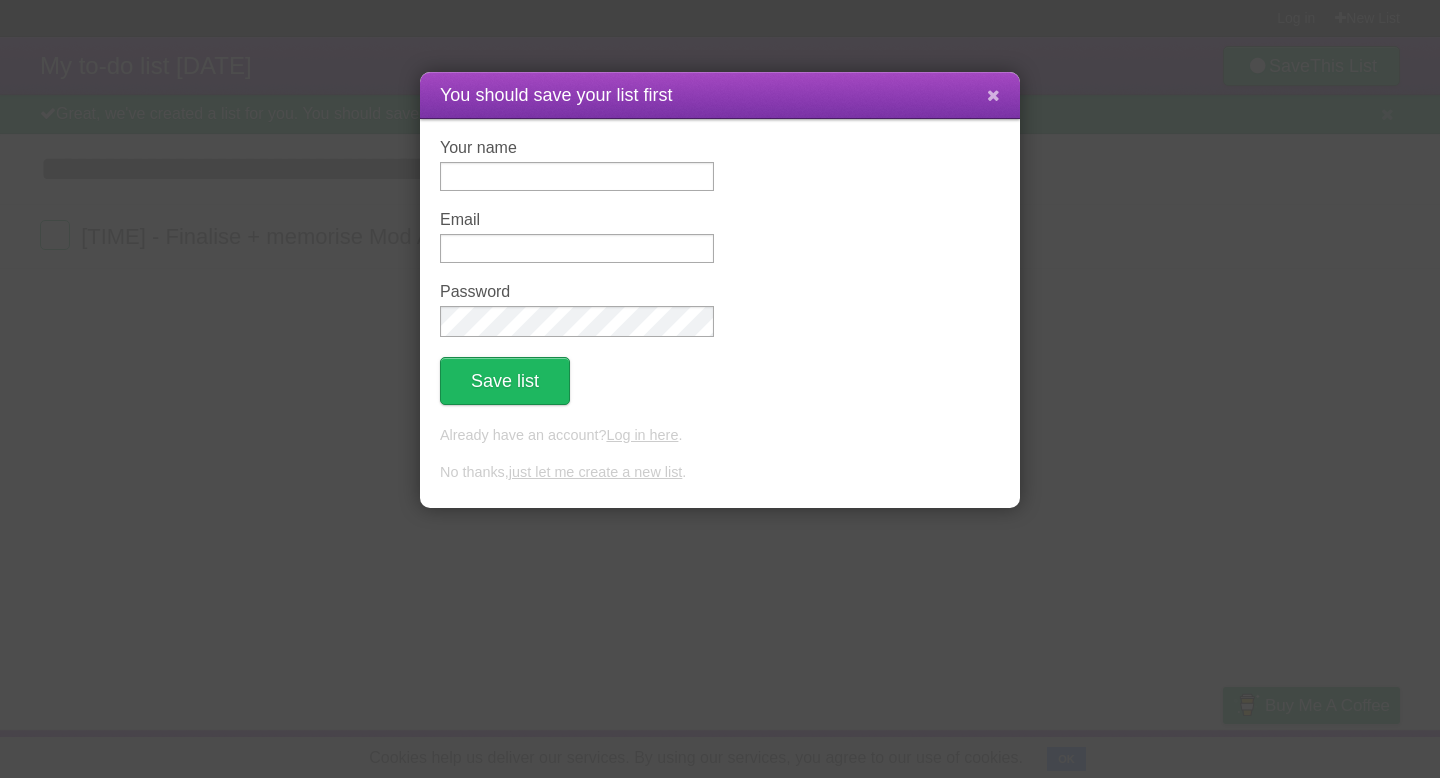 click at bounding box center [993, 95] 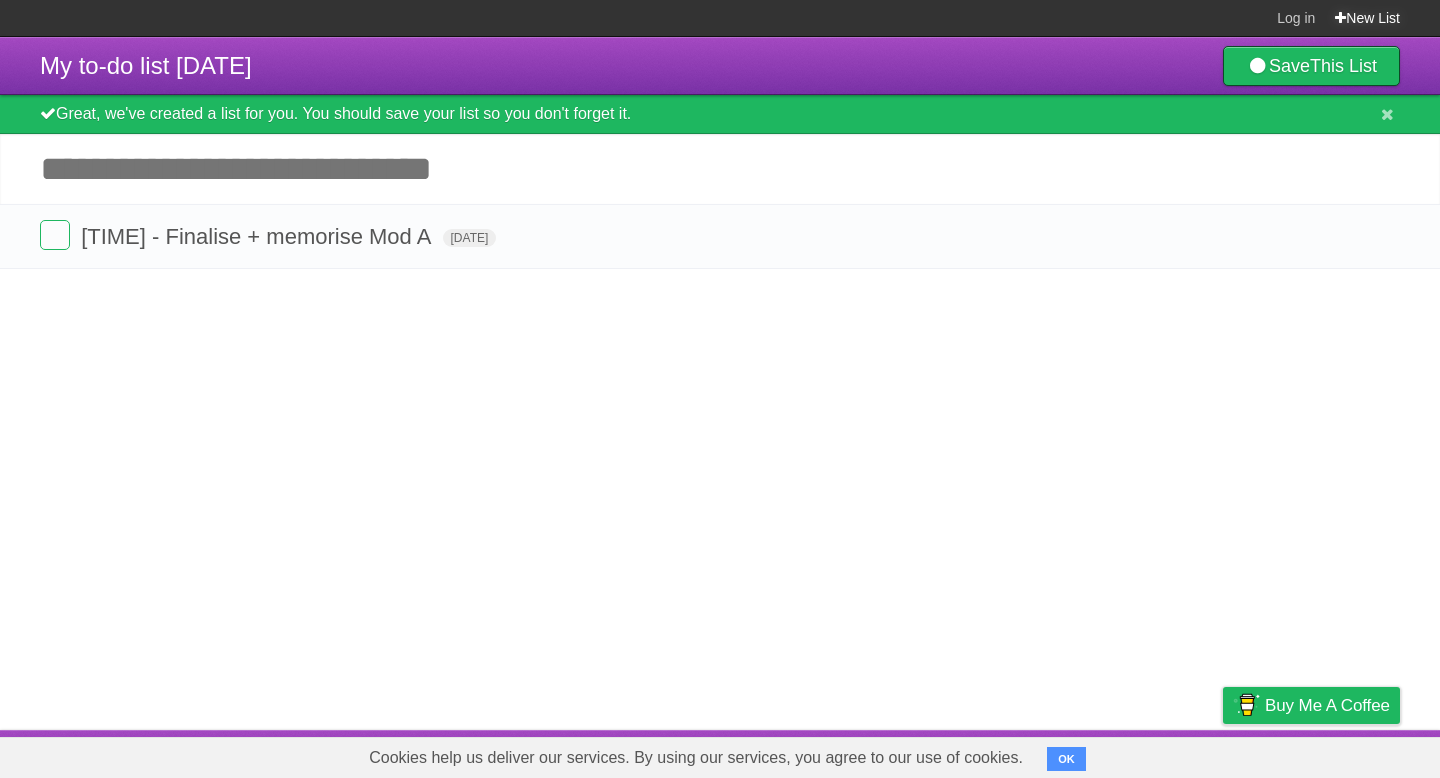 click on "New List" at bounding box center (1367, 18) 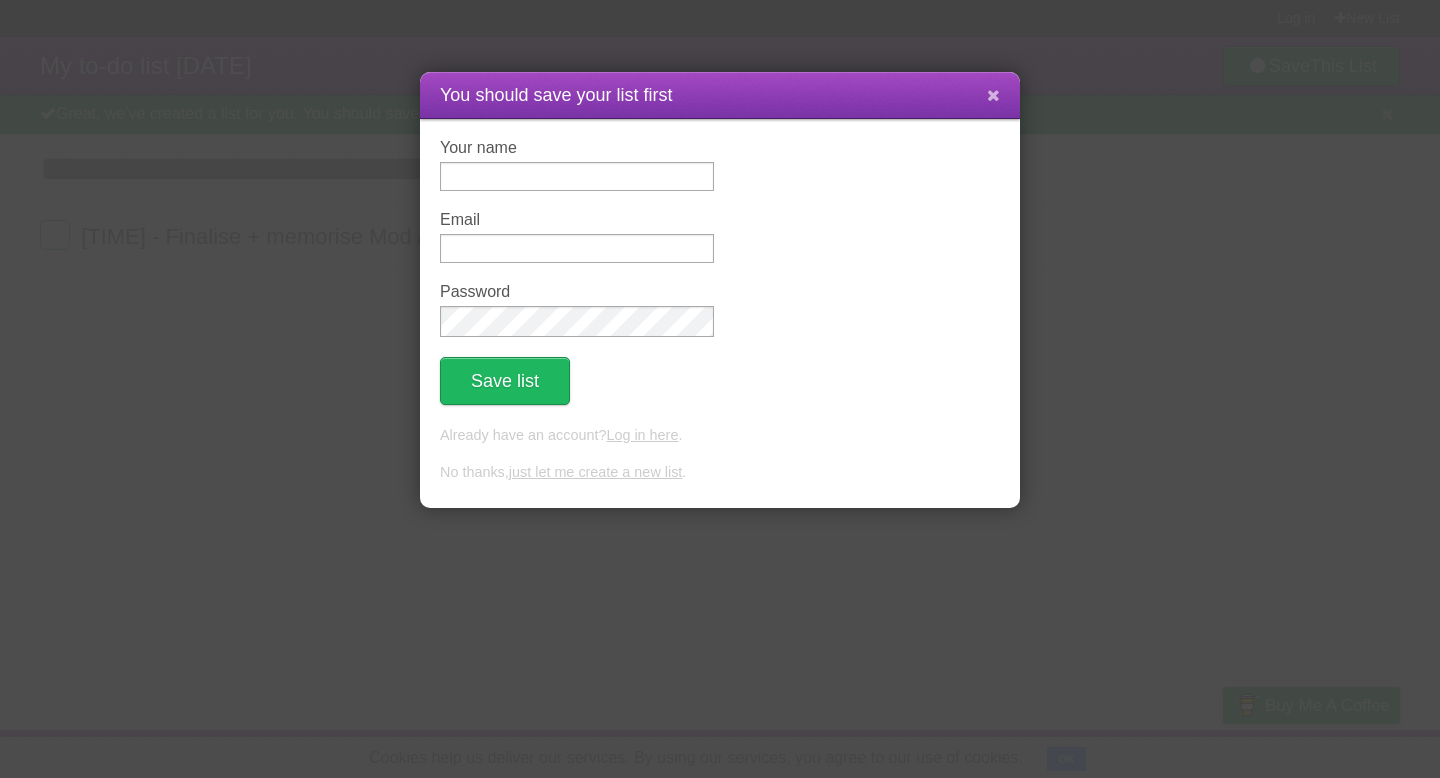 click at bounding box center (993, 95) 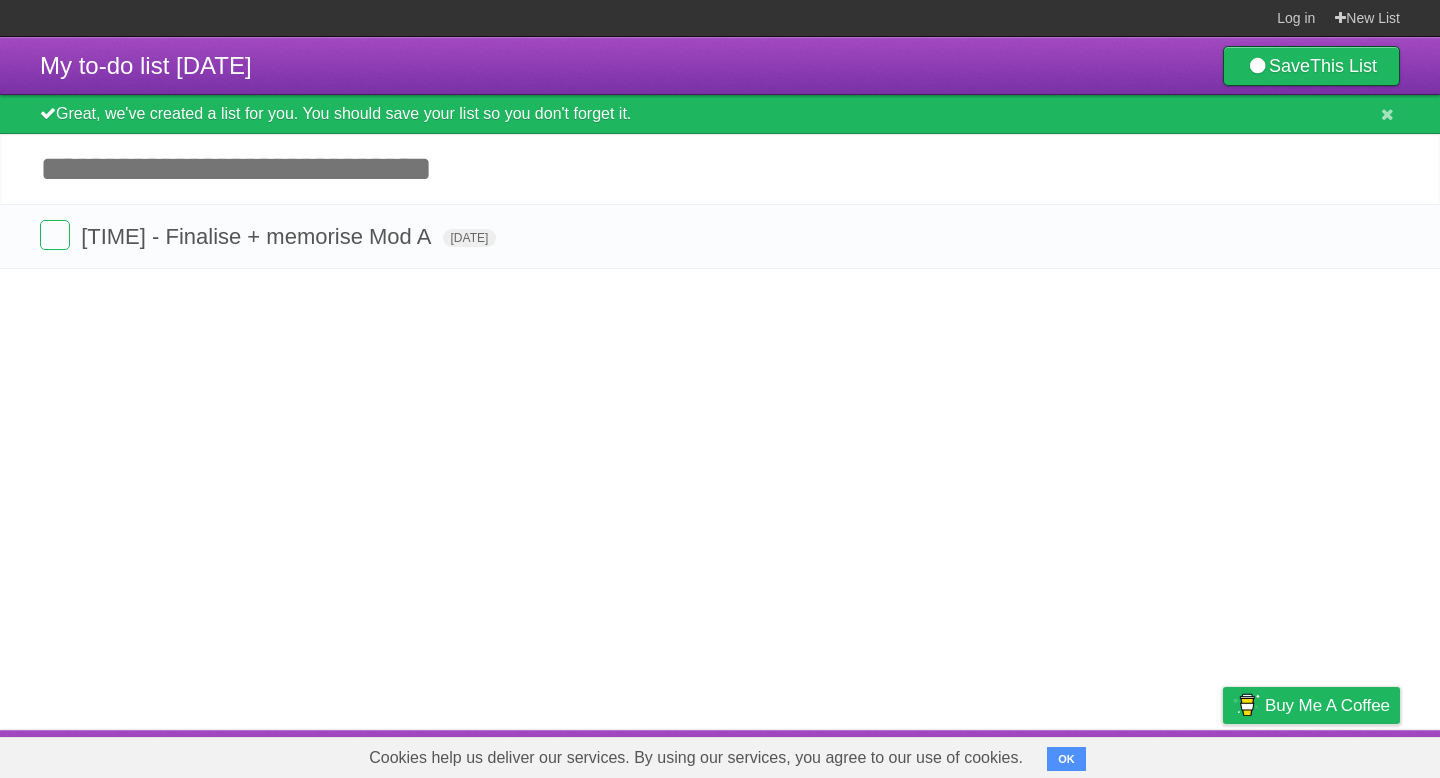 click on "OK" at bounding box center [1066, 759] 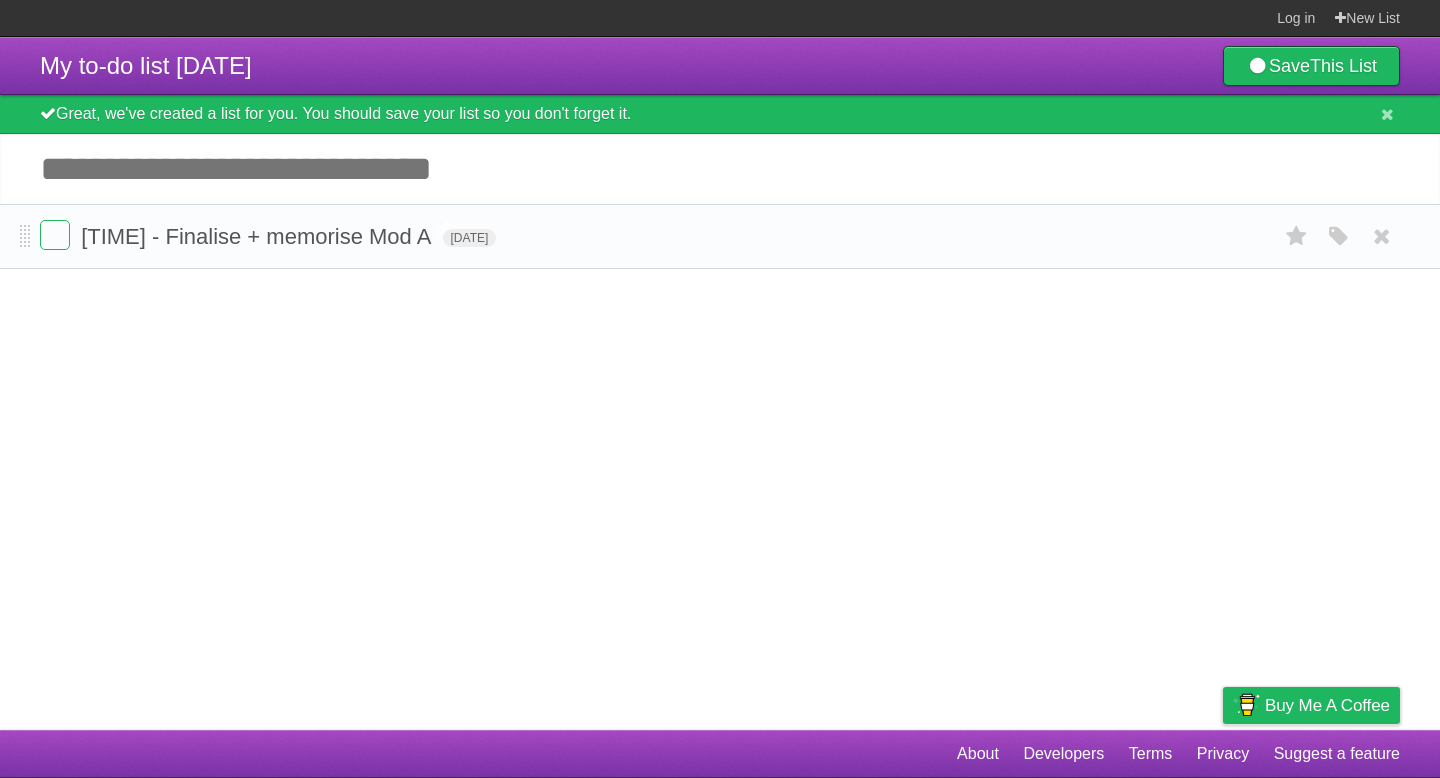 click on "[TIME]-[TIME]- Finalise + memorise Mod A" at bounding box center [258, 236] 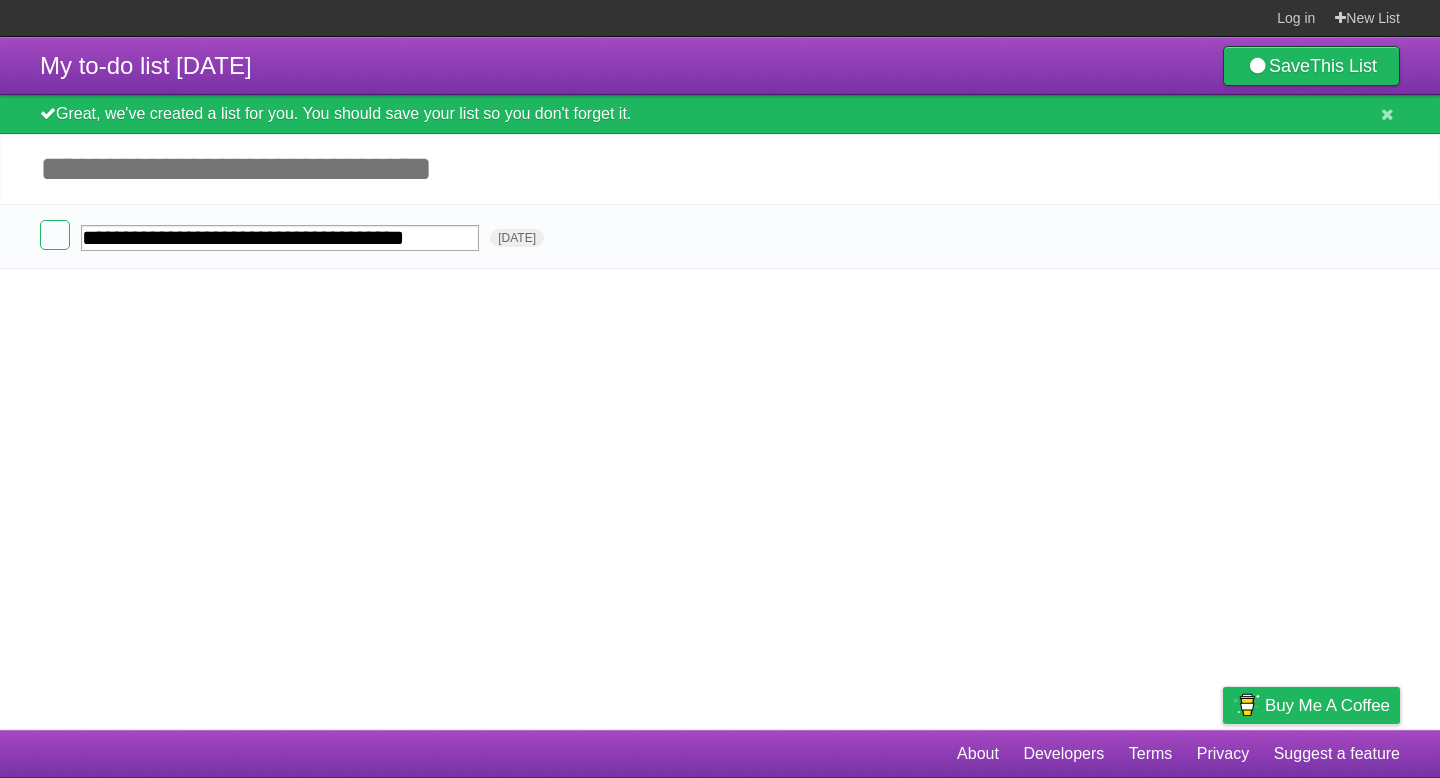 click on "**********" at bounding box center [720, 383] 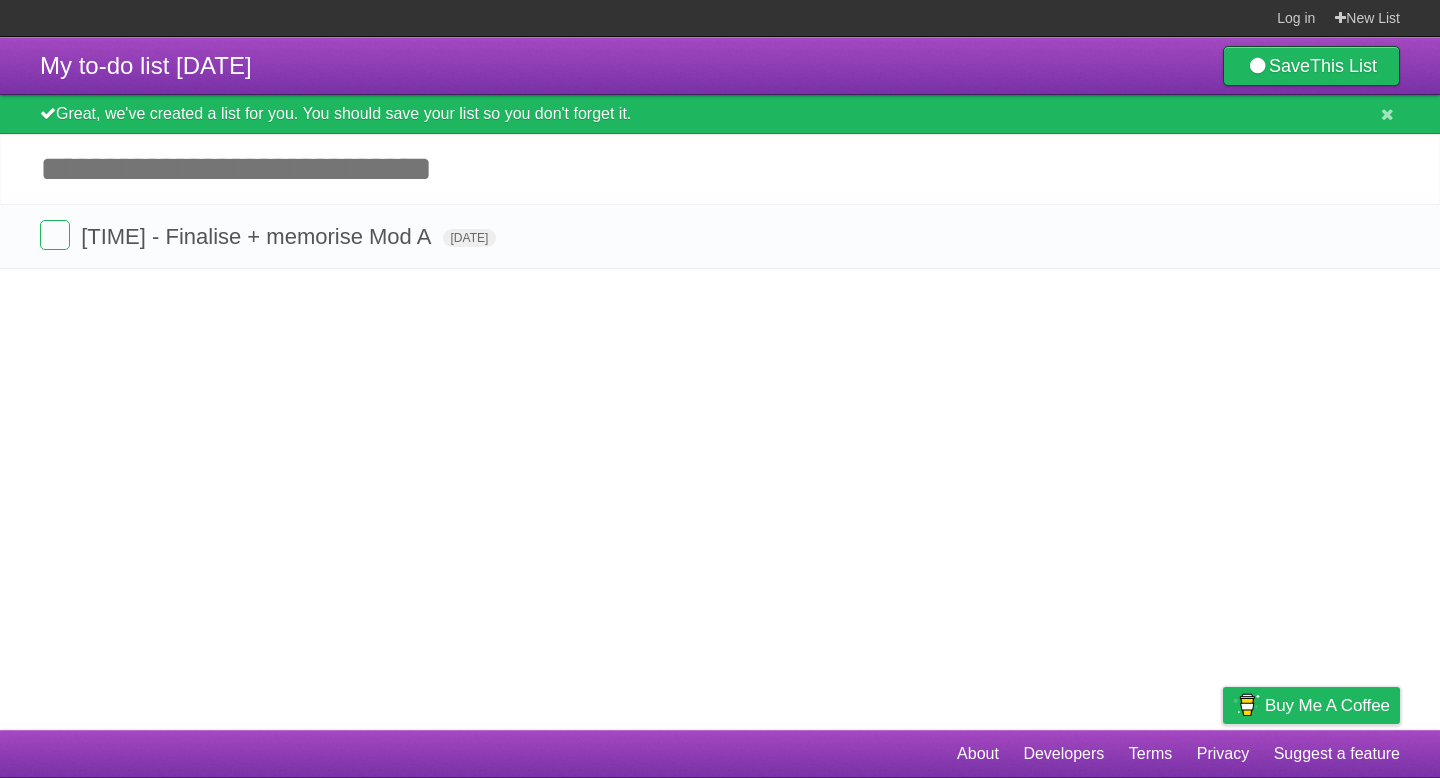 click on "My to-do list 08/03/2025
Save  This List
Great, we've created a list for you. You should save your list so you don't forget it.
Add another task
*********
10am-12pm- Finalise + memorise Mod A
Mon Aug 04 2025
White
Red
Blue
Green
Purple
Orange" at bounding box center (720, 383) 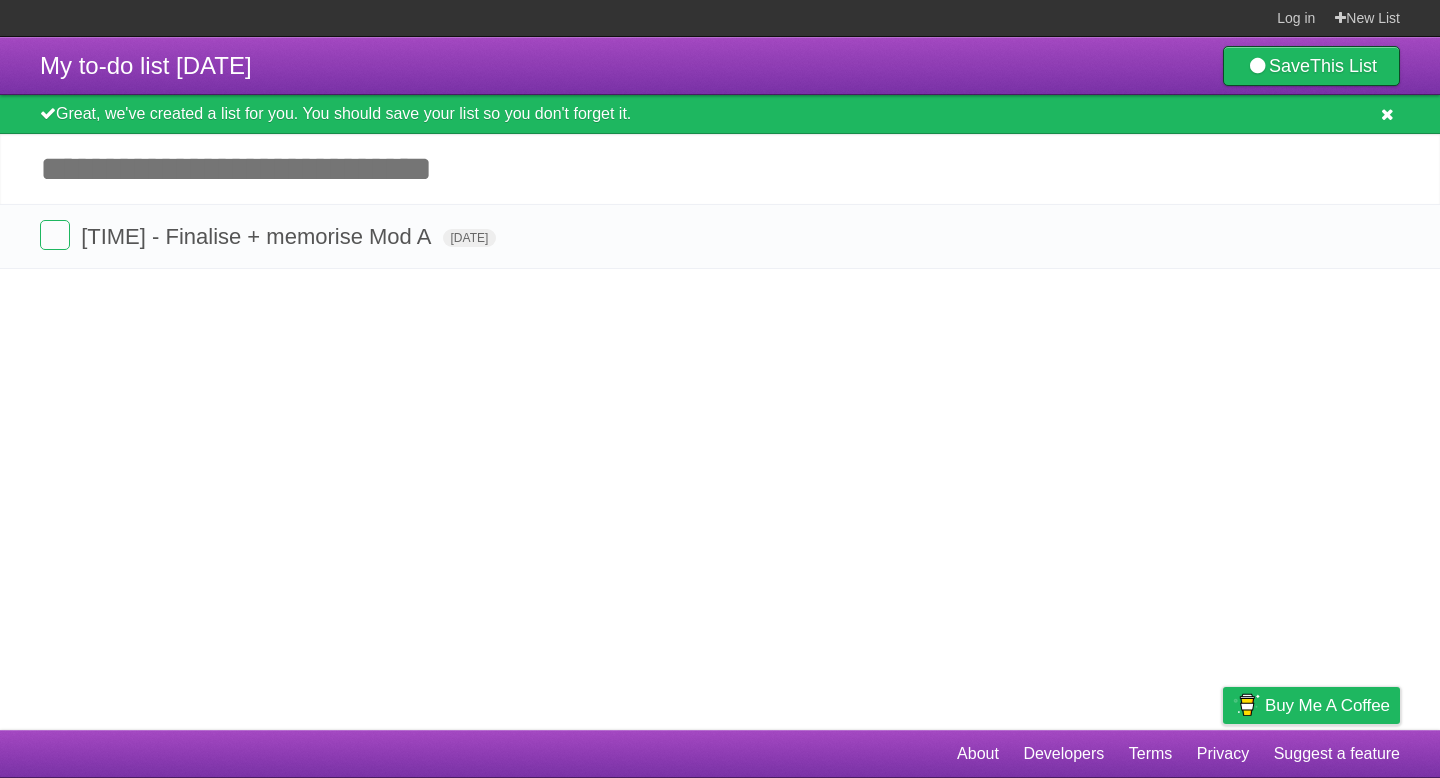 click at bounding box center (1387, 114) 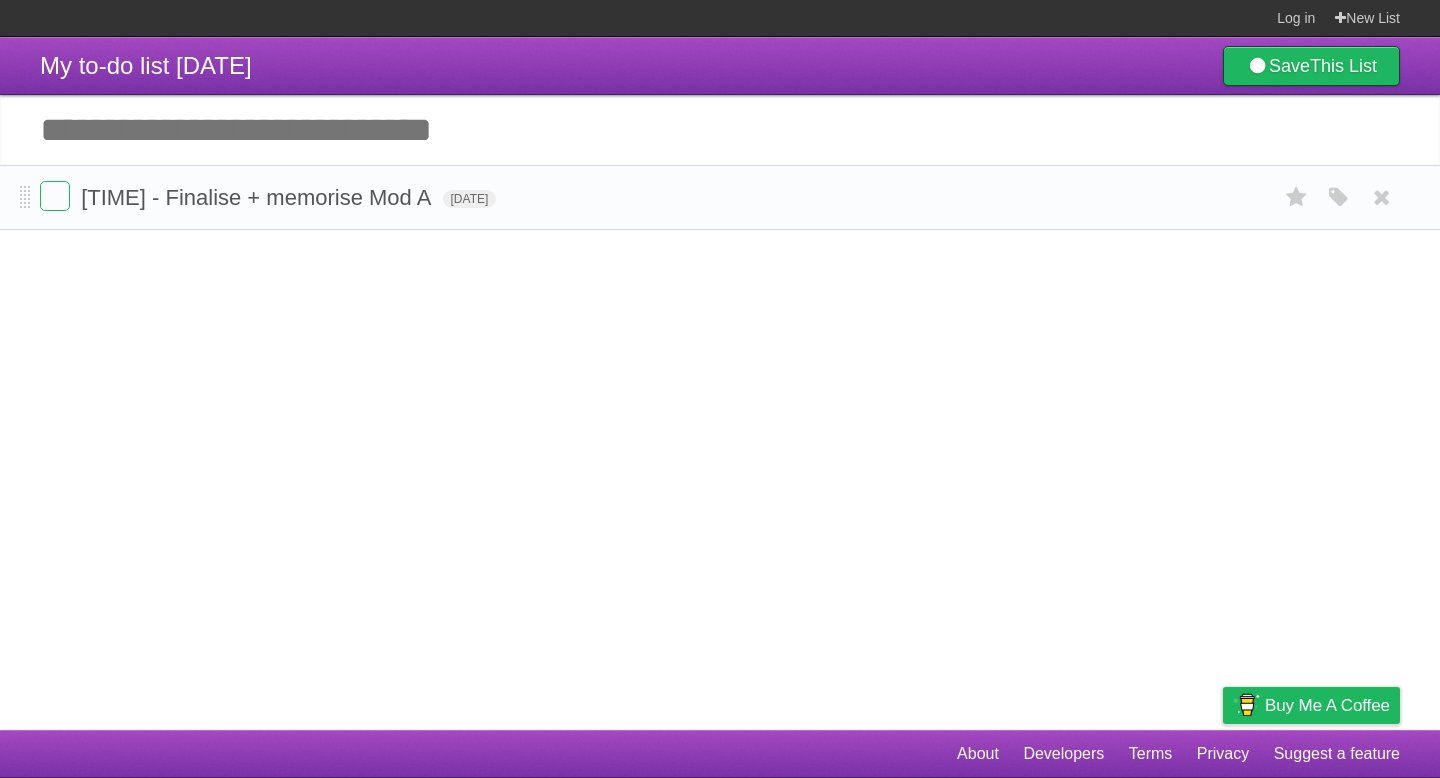 click on "[TIME]-[TIME]- Finalise + memorise Mod A
[DAY] [MONTH] [DATE]
White
Red
Blue
Green
Purple
Orange" at bounding box center (720, 197) 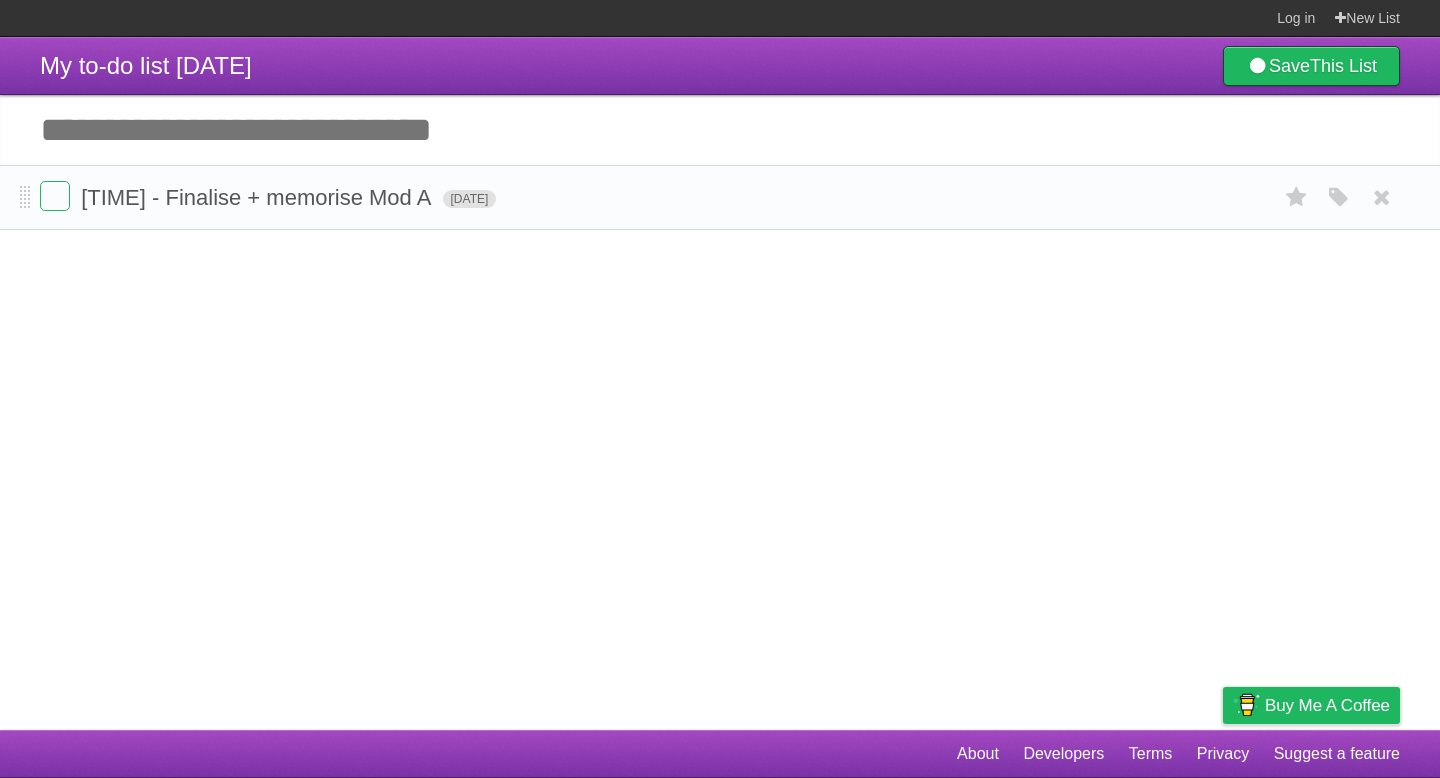 click on "[DAY] [MONTH] [DATE]" at bounding box center (470, 199) 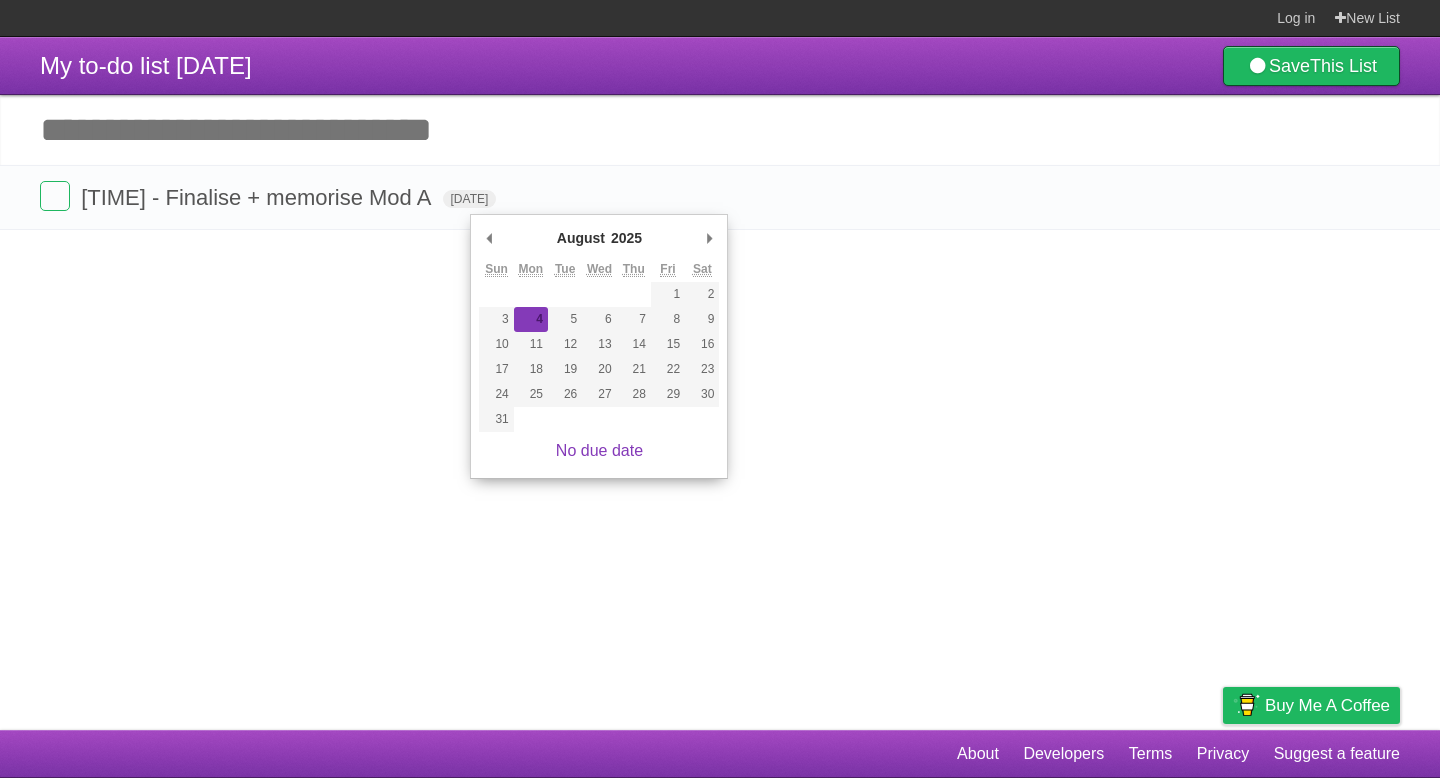 click on "My to-do list 08/03/2025
Save  This List
Great, we've created a list for you. You should save your list so you don't forget it.
Add another task
*********
10am-12pm- Finalise + memorise Mod A
Mon Aug 04 2025
White
Red
Blue
Green
Purple
Orange" at bounding box center [720, 383] 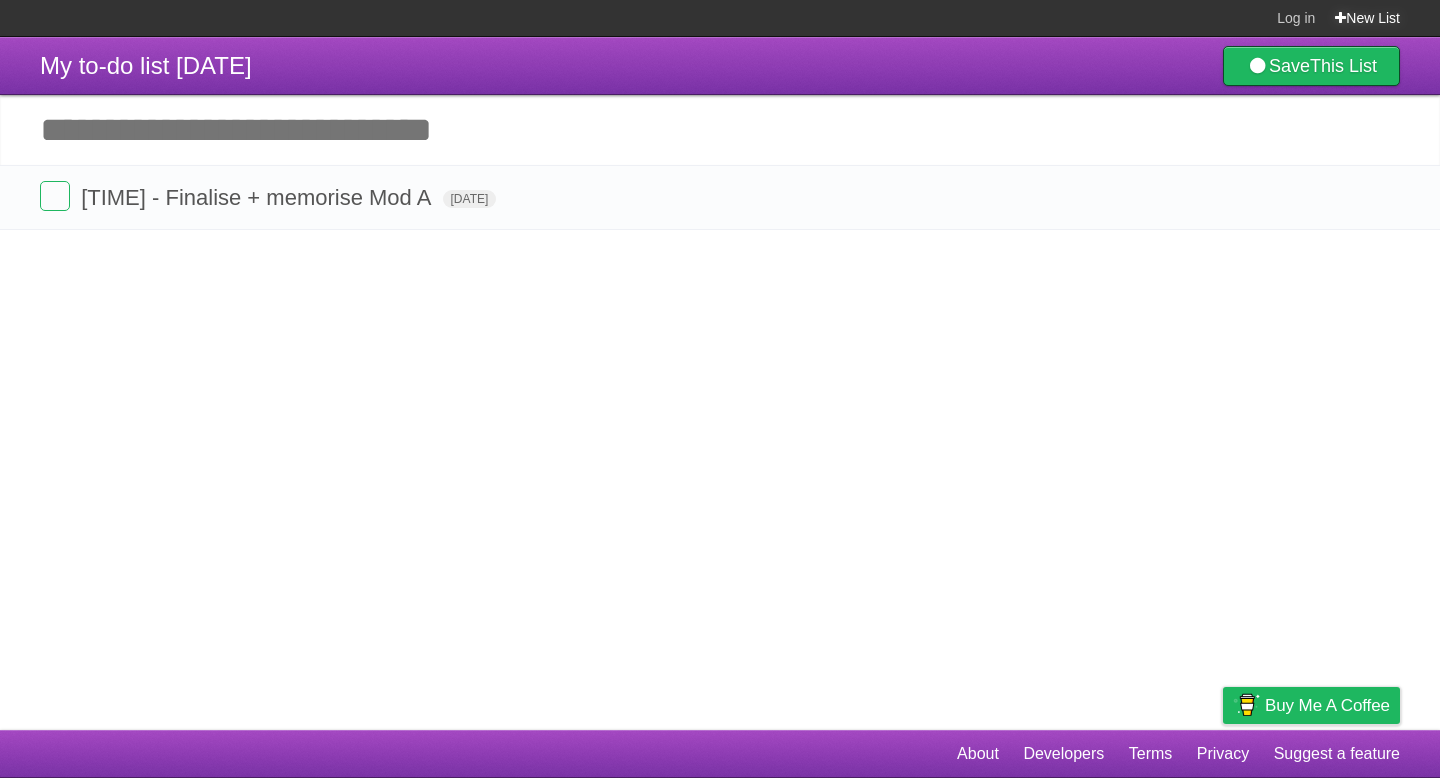 click on "New List" at bounding box center [1367, 18] 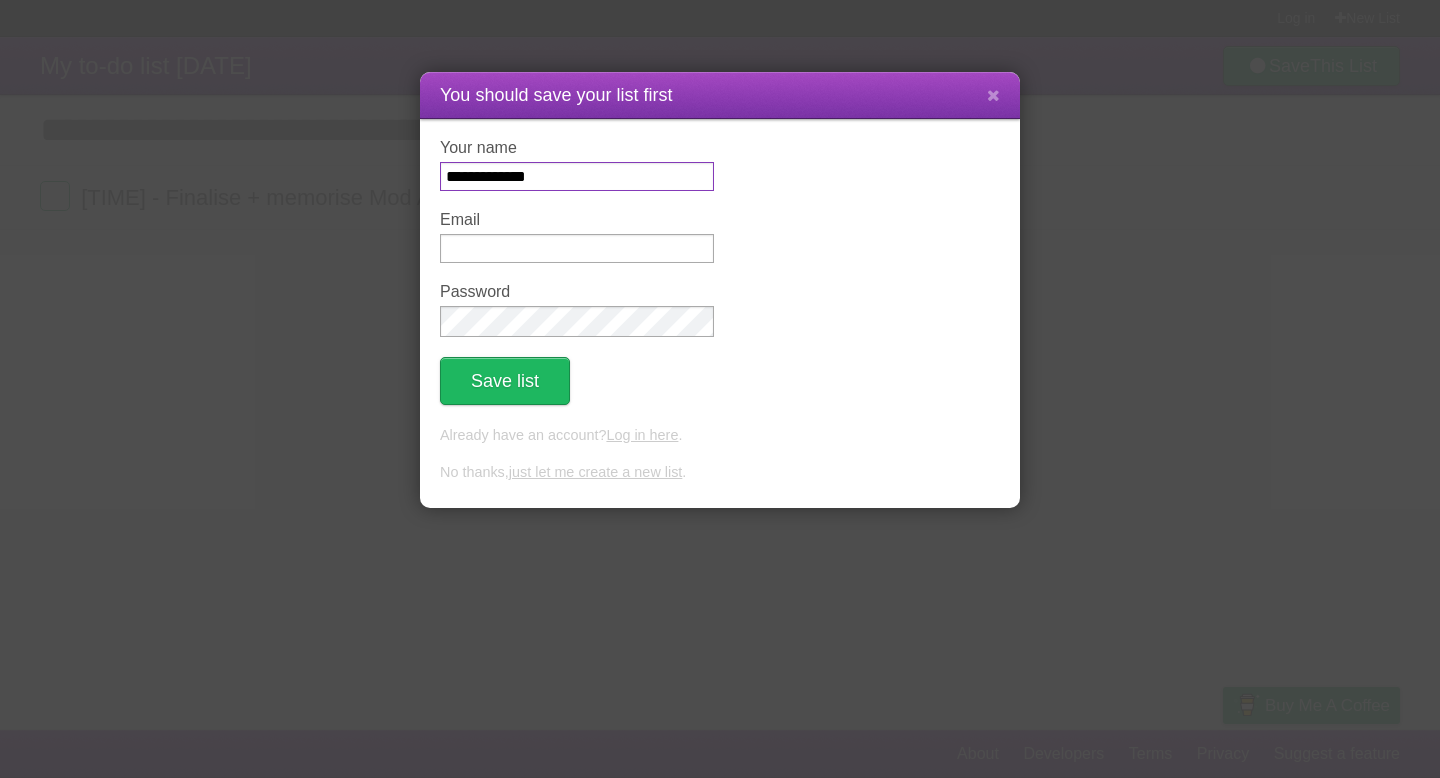 type on "**********" 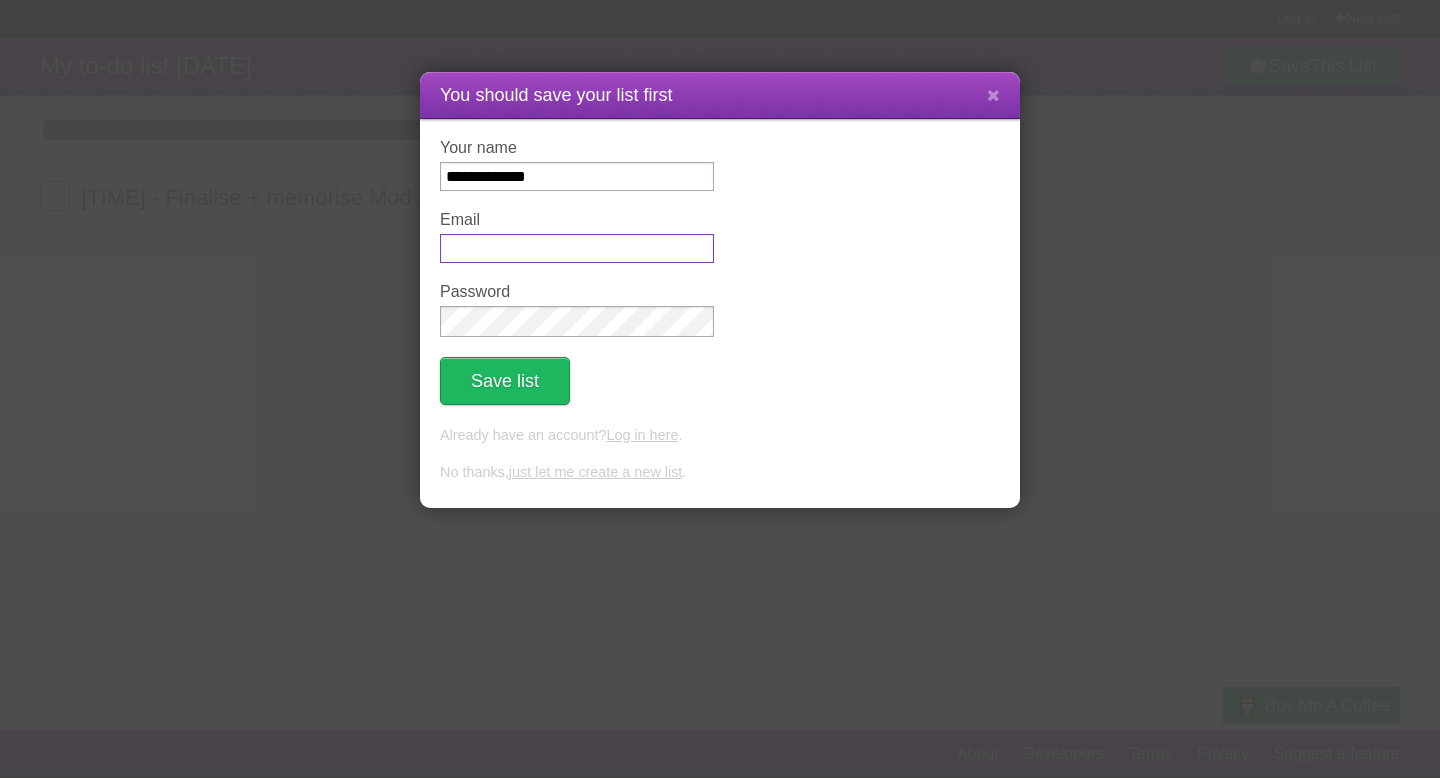 click on "Email" at bounding box center [577, 248] 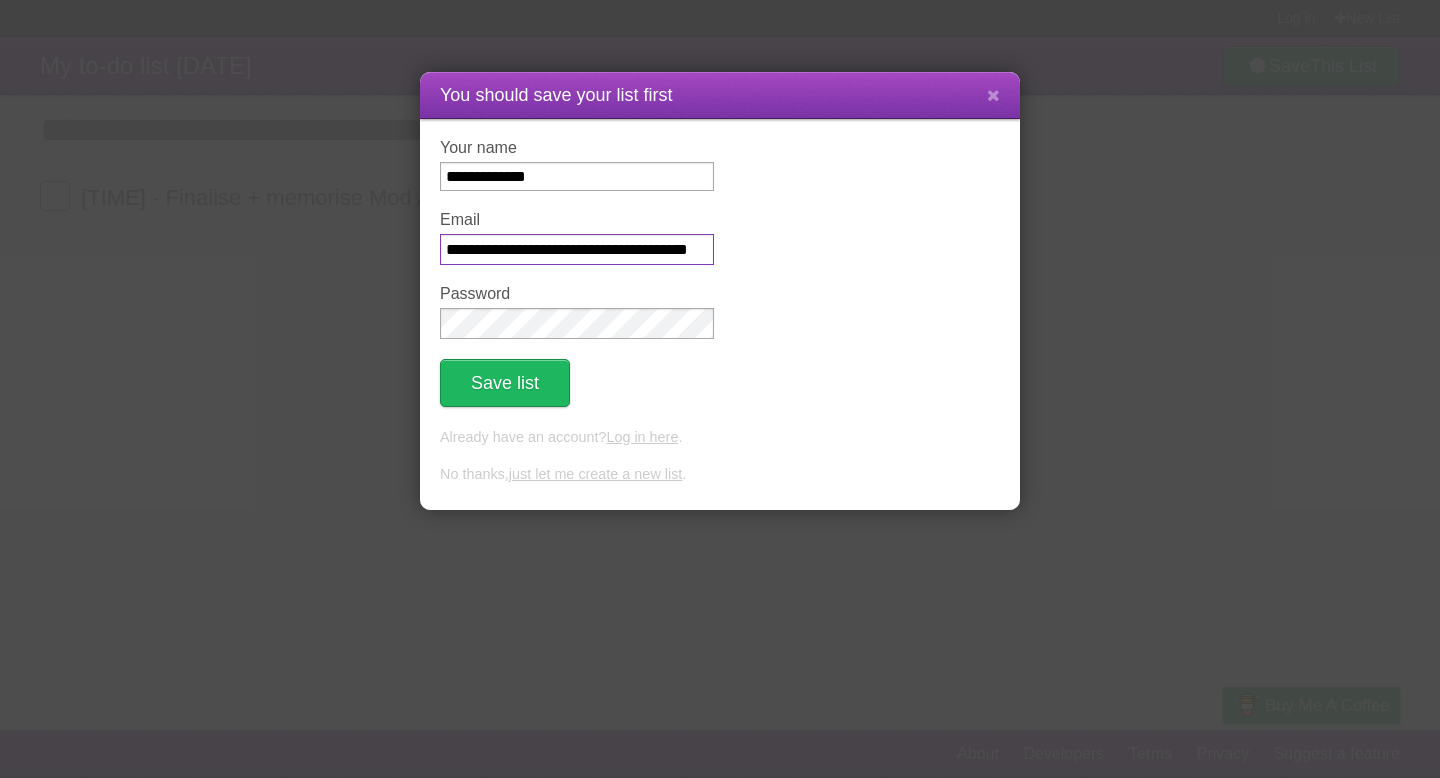 scroll, scrollTop: 0, scrollLeft: 48, axis: horizontal 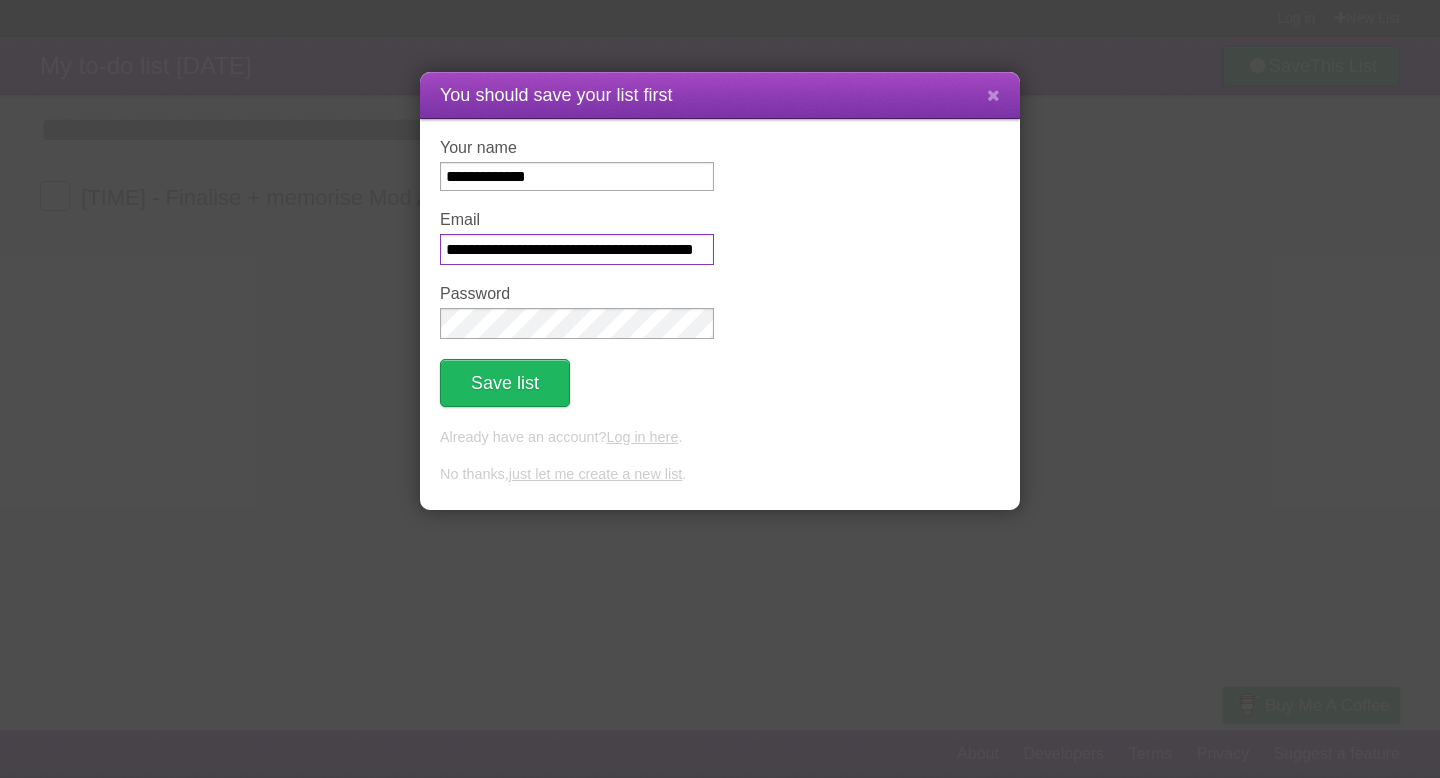 type on "**********" 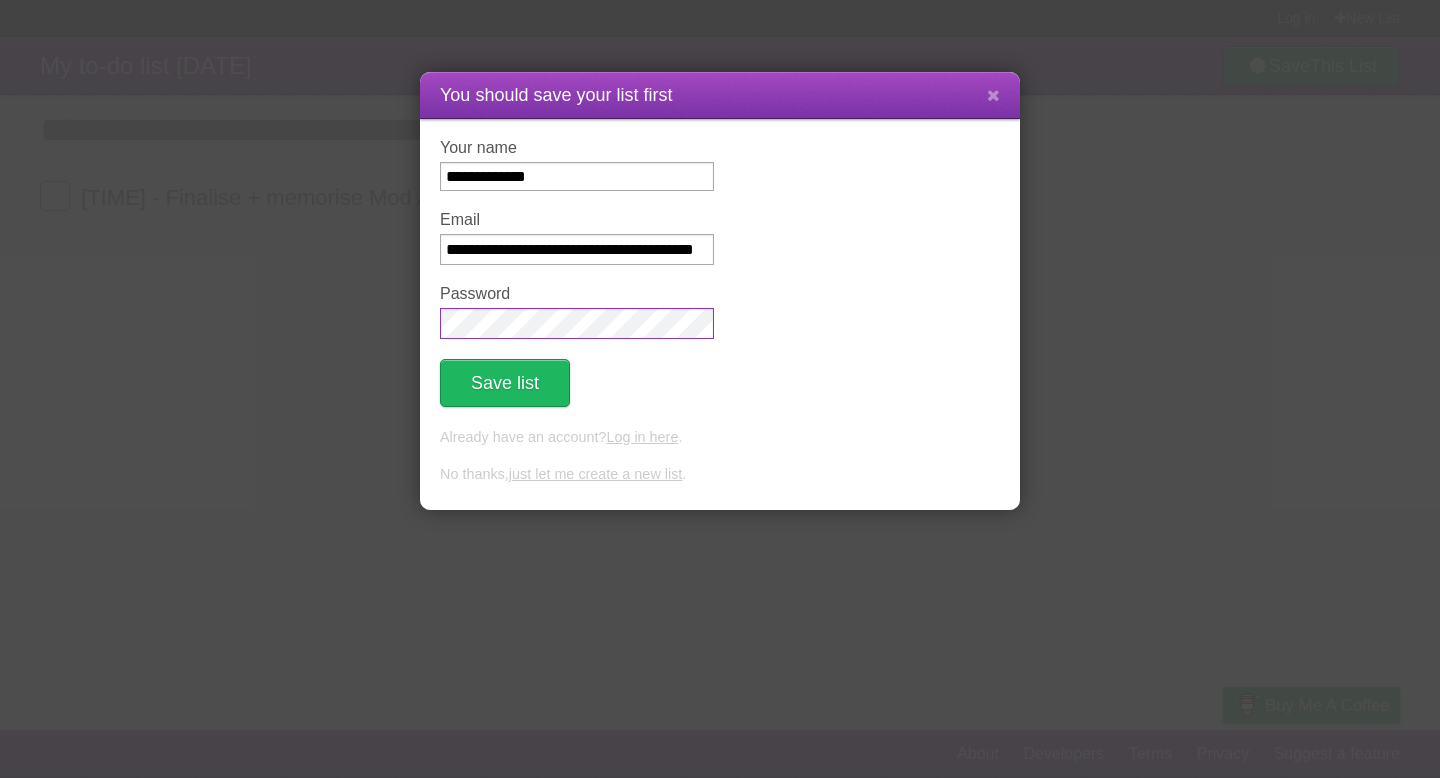 scroll, scrollTop: 0, scrollLeft: 0, axis: both 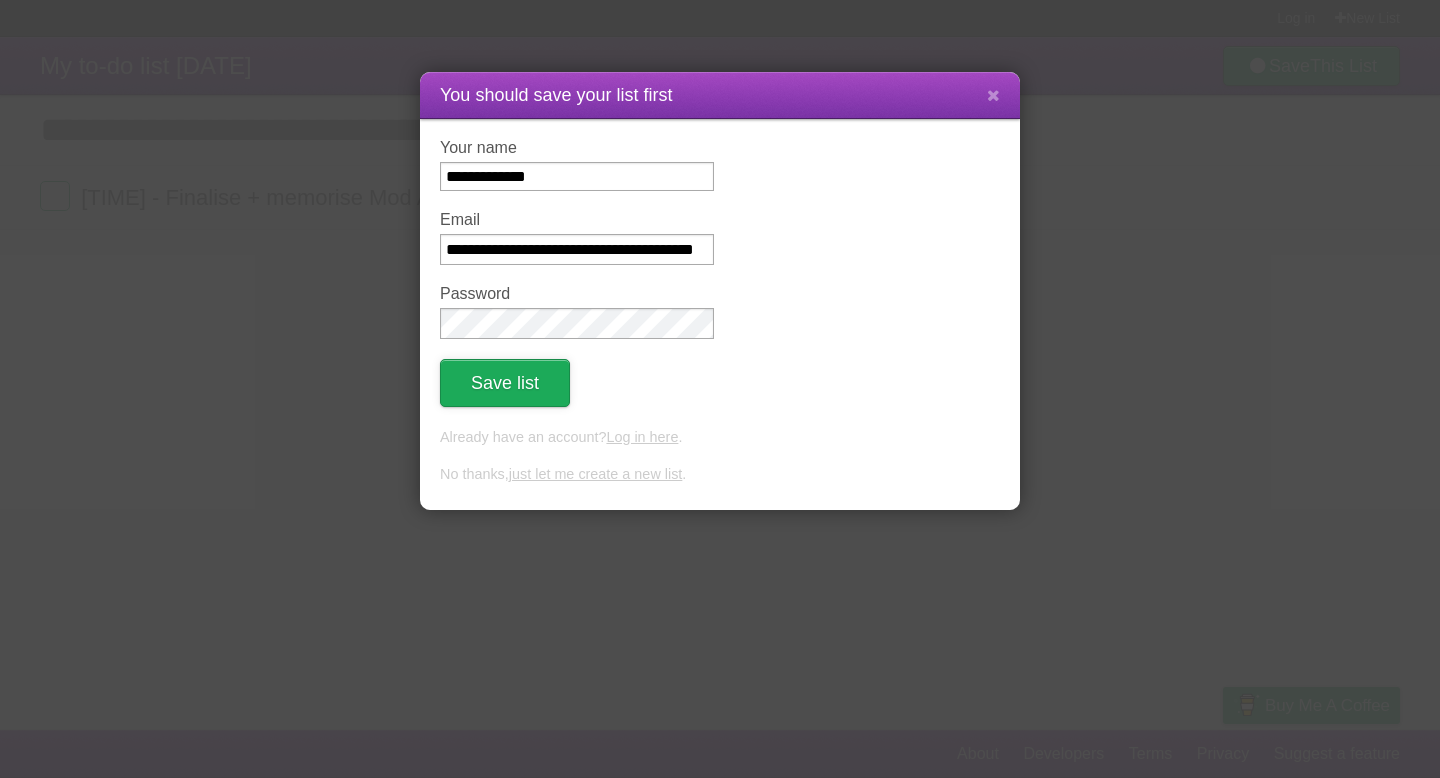 click on "Save list" at bounding box center (505, 383) 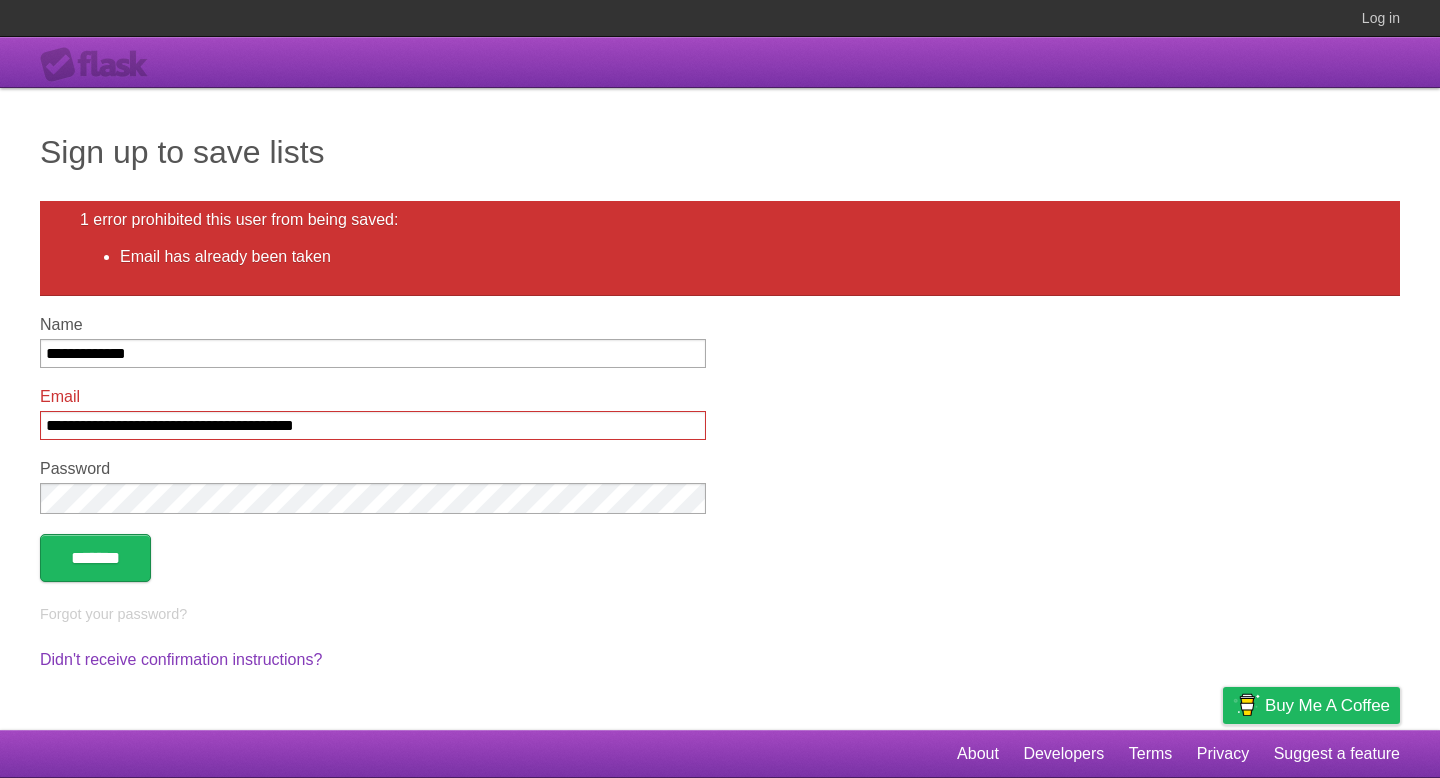 scroll, scrollTop: 0, scrollLeft: 0, axis: both 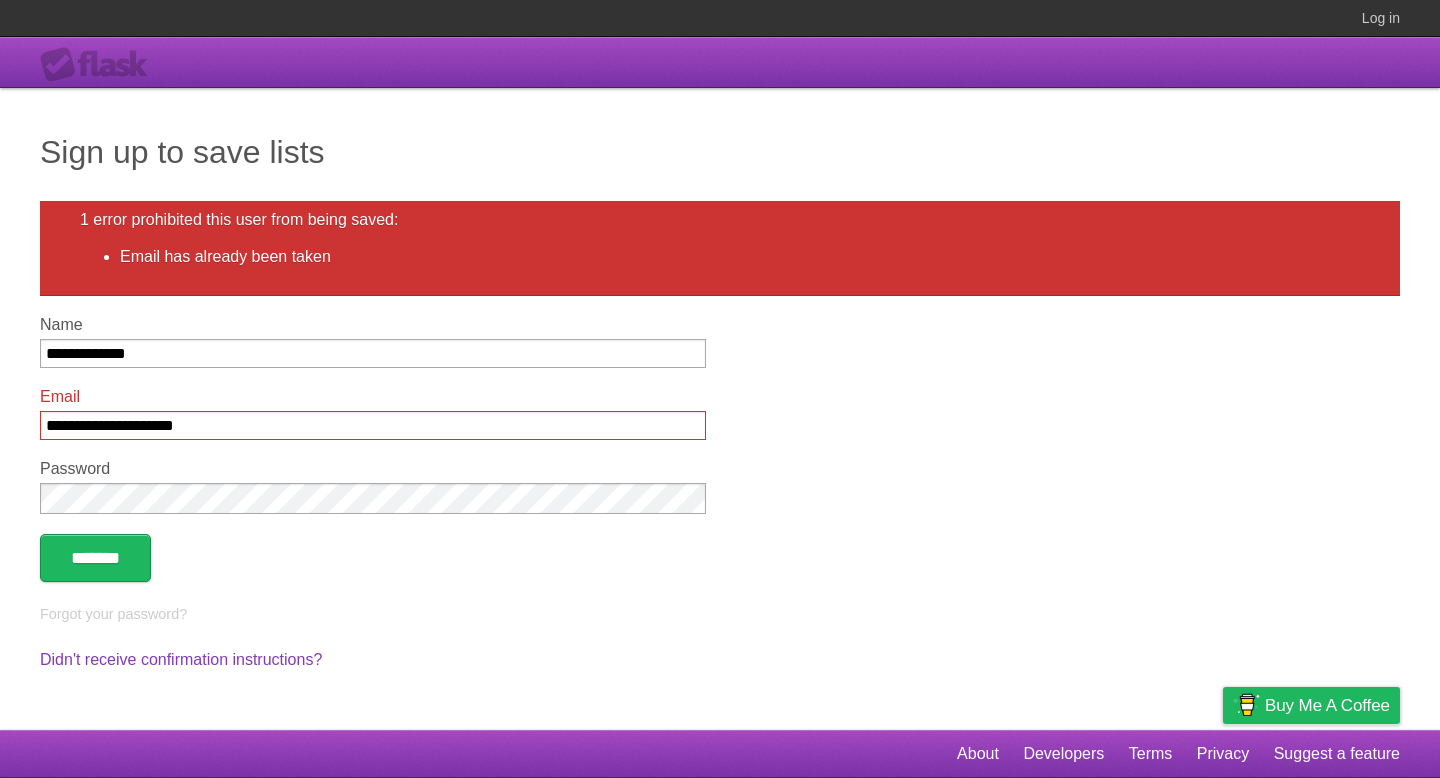 type on "**********" 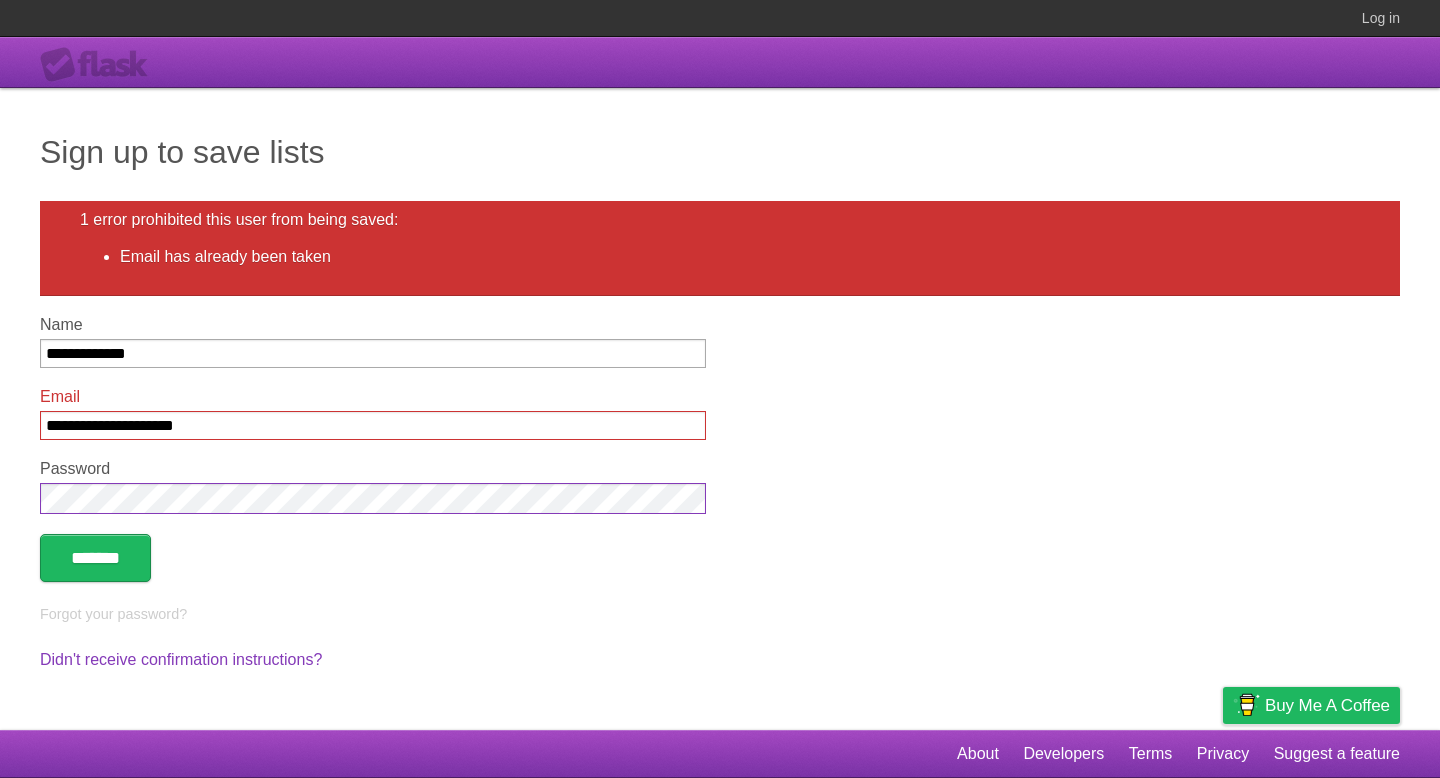 click on "*******" at bounding box center [95, 558] 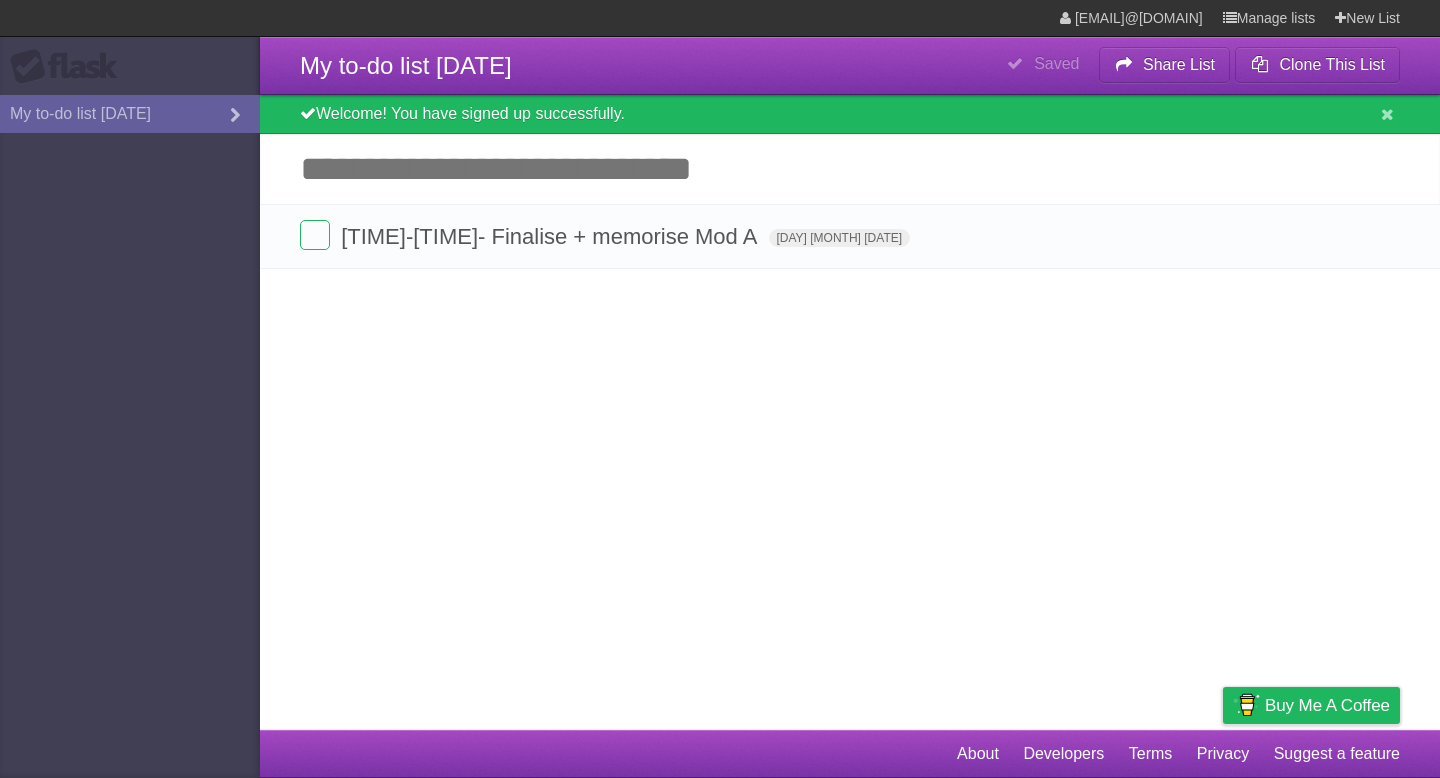 scroll, scrollTop: 0, scrollLeft: 0, axis: both 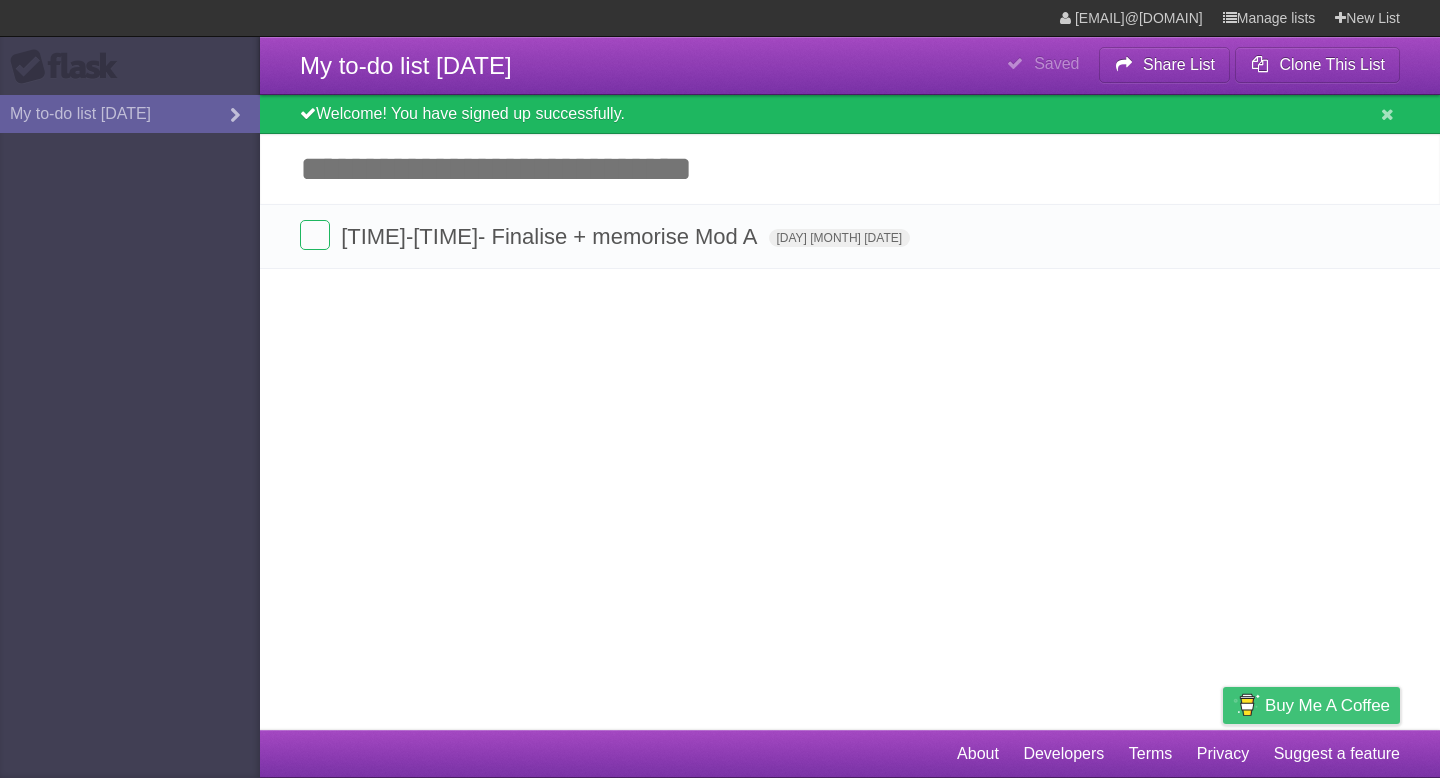 click at bounding box center [1246, 705] 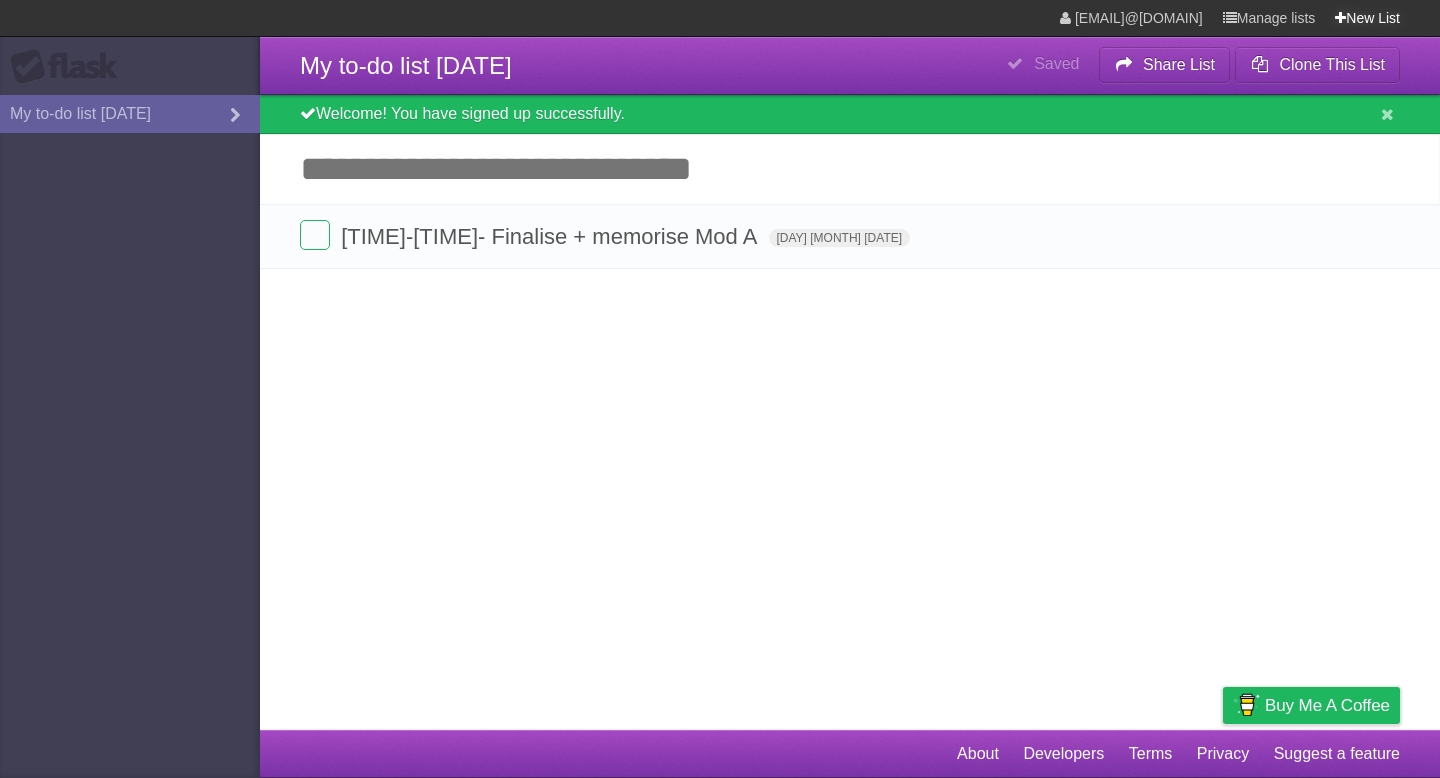 click on "New List" at bounding box center (1367, 18) 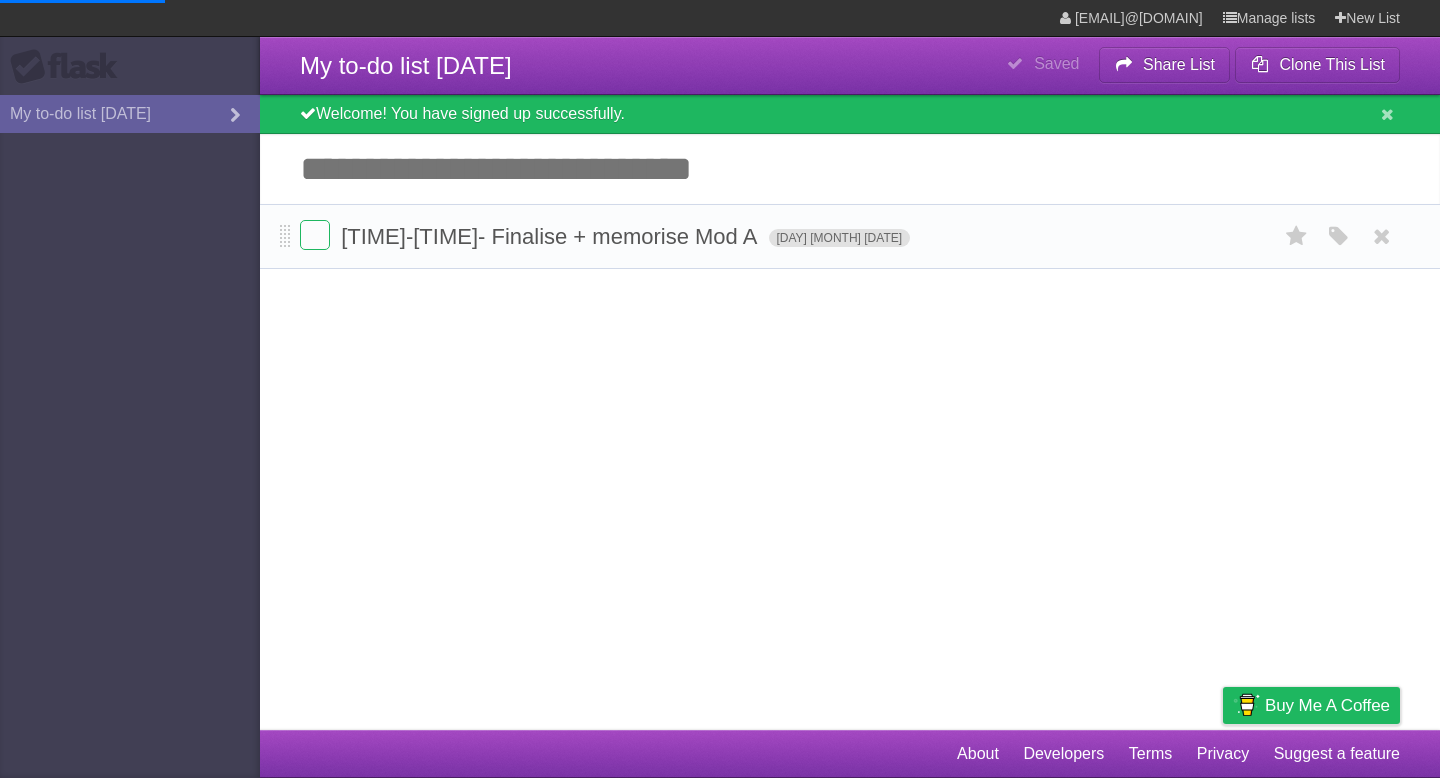 click on "[DAY] [MONTH] [DATE]" at bounding box center [840, 238] 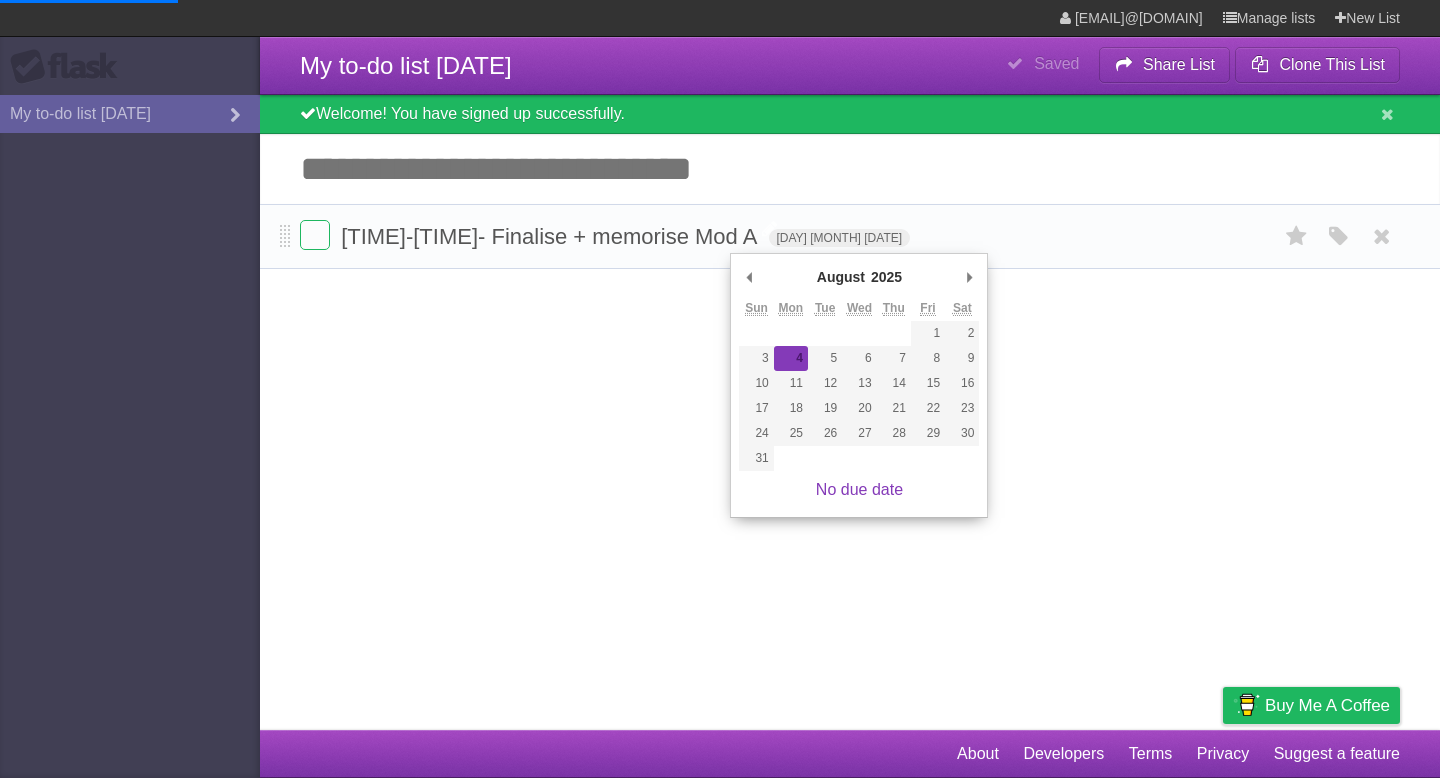 click on "[TIME]-[TIME]- Finalise + memorise Mod A" at bounding box center [551, 236] 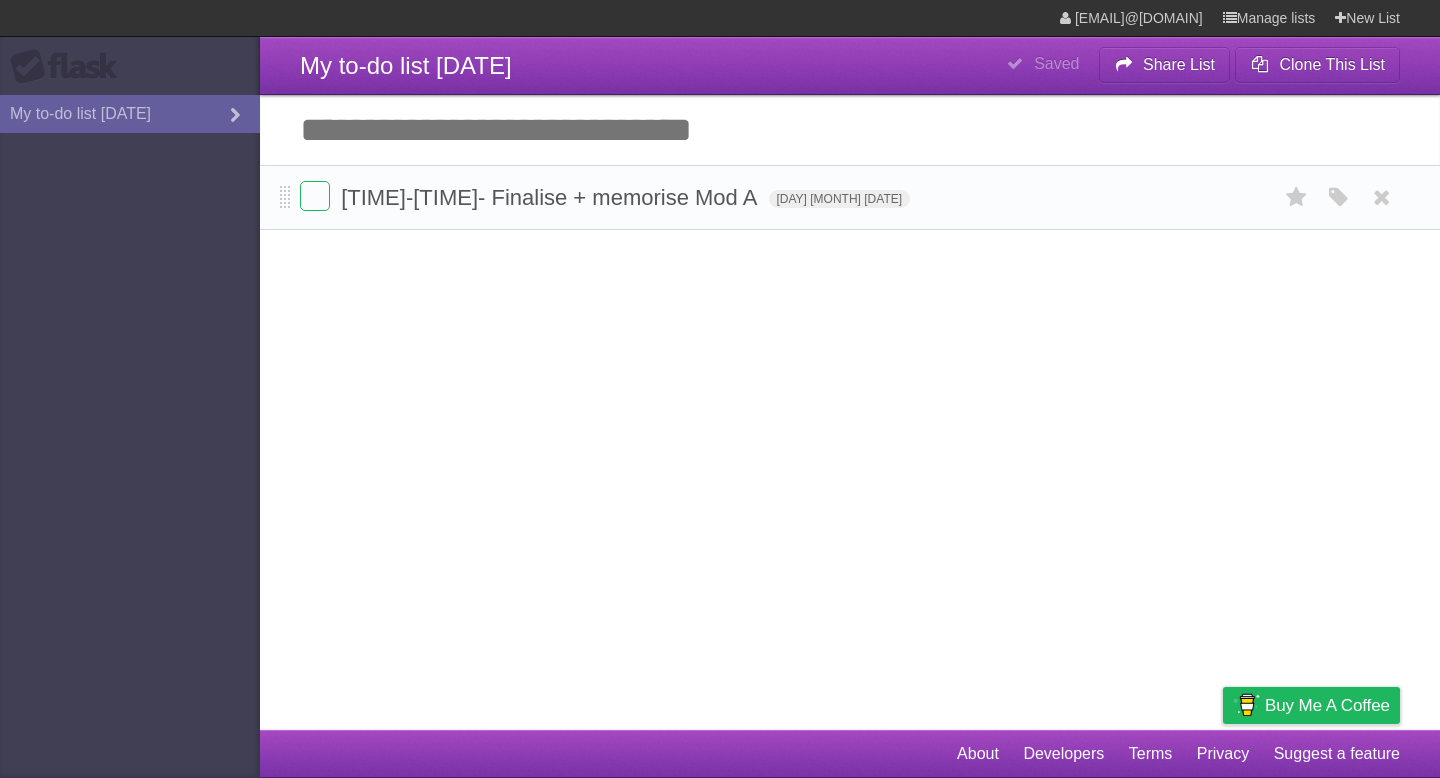 click on "[TIME]-[TIME]- Finalise + memorise Mod A
[DAY] [MONTH] [DATE]
White
Red
Blue
Green
Purple
Orange" at bounding box center [850, 197] 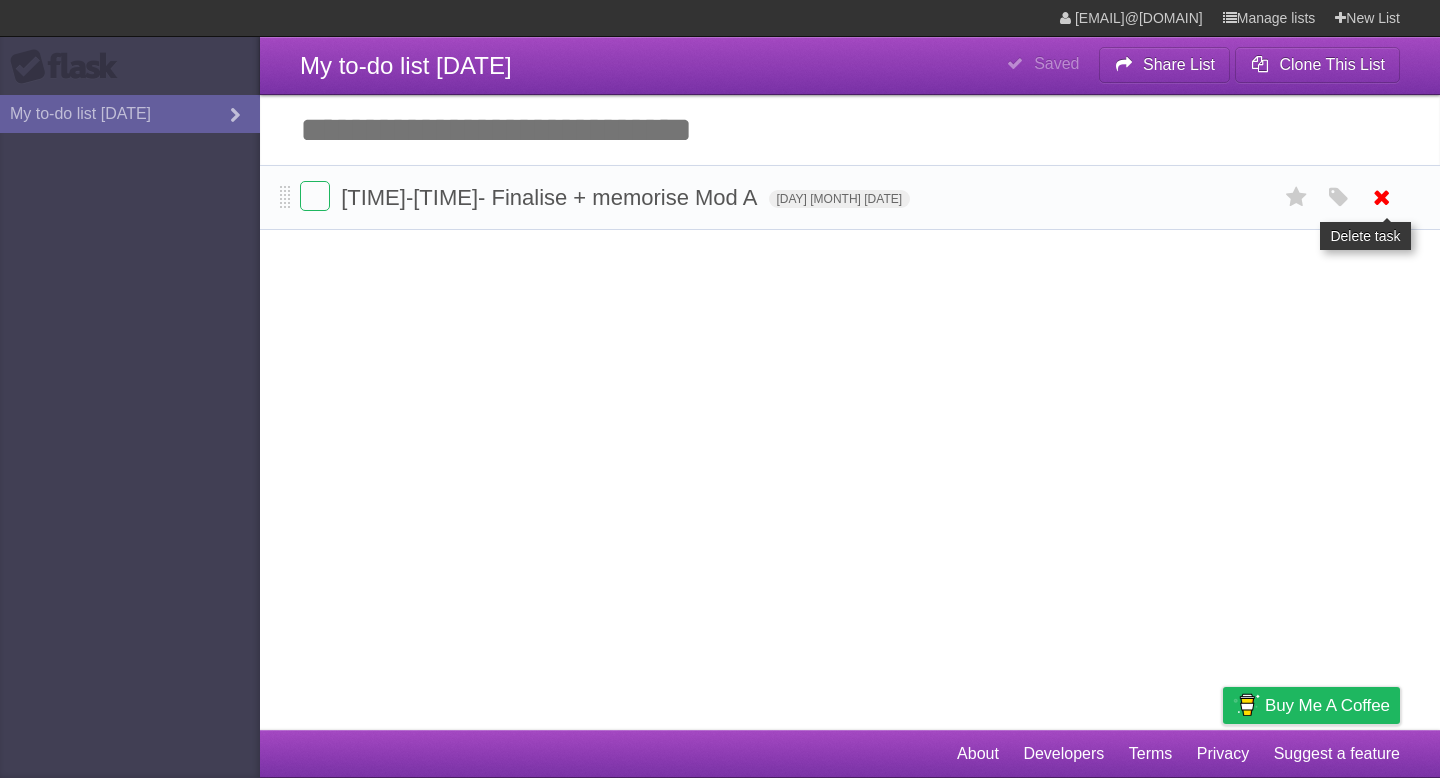 click at bounding box center (1382, 197) 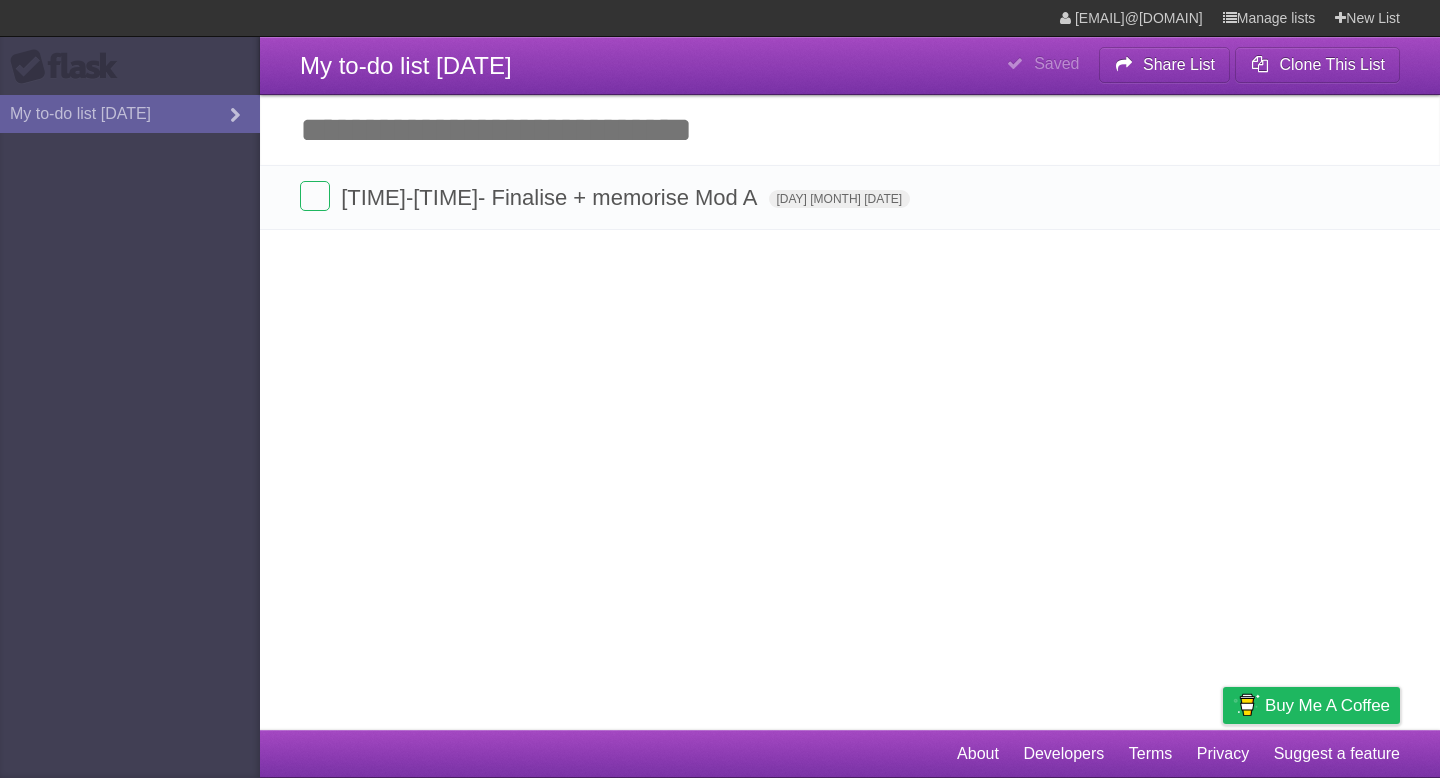 click on "Add another task" at bounding box center (850, 130) 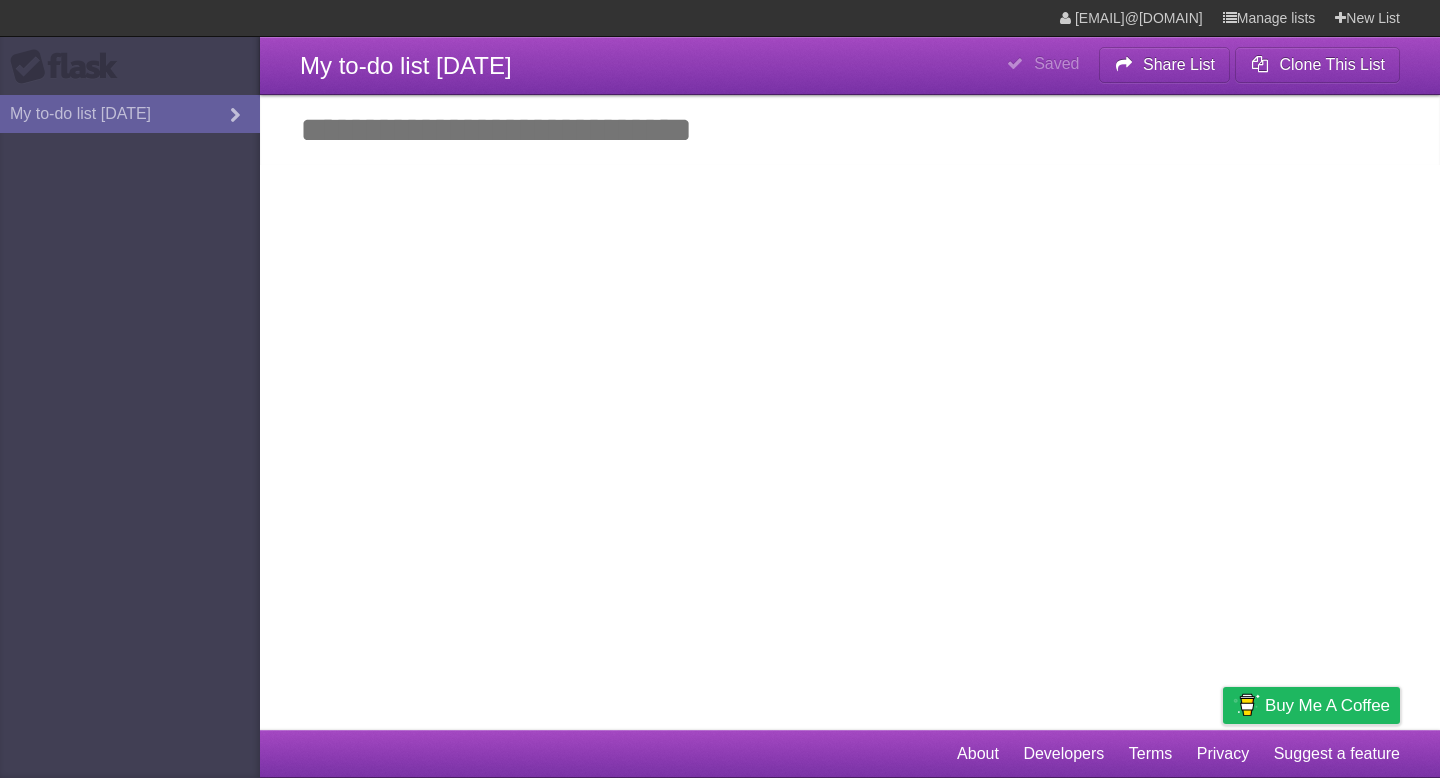 type on "*" 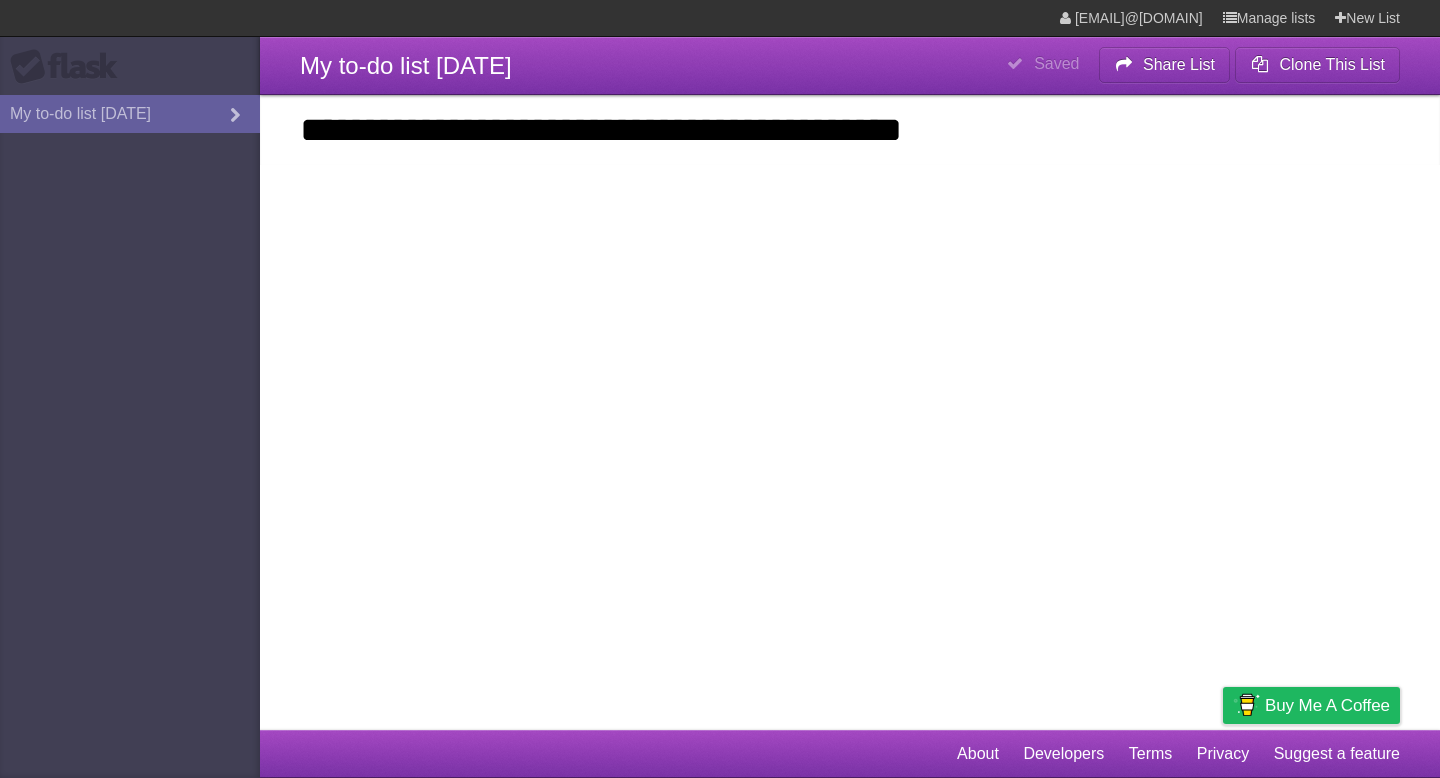 click on "**********" at bounding box center (850, 130) 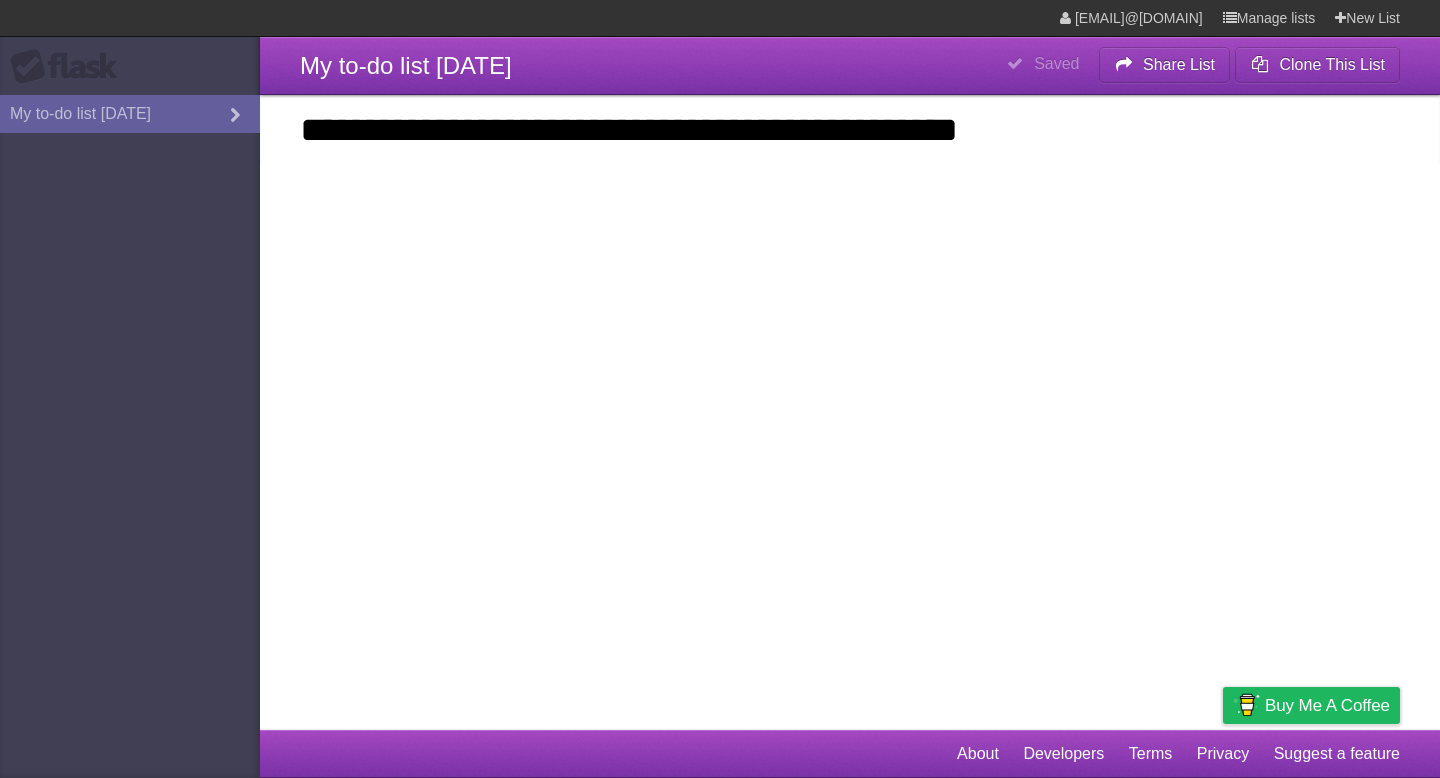 type on "**********" 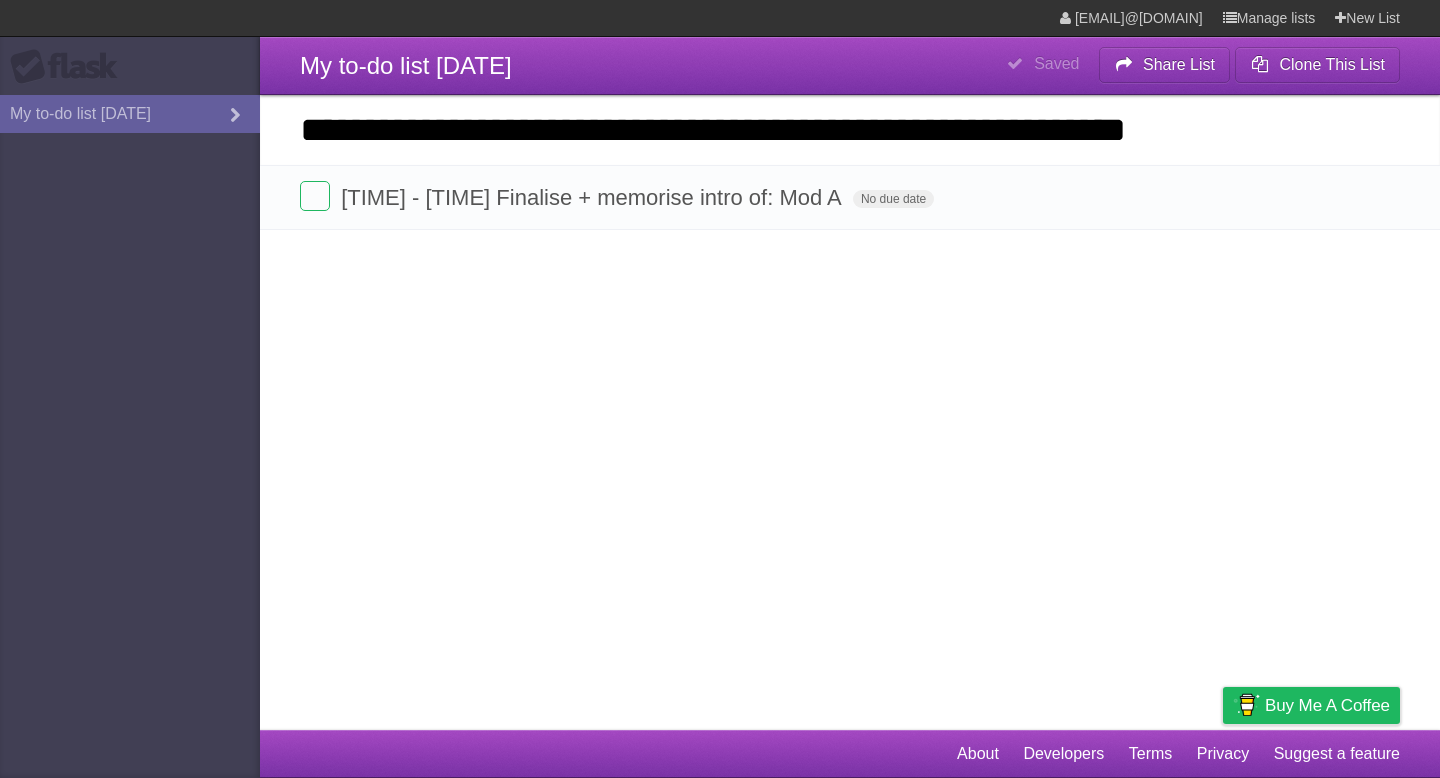 type on "**********" 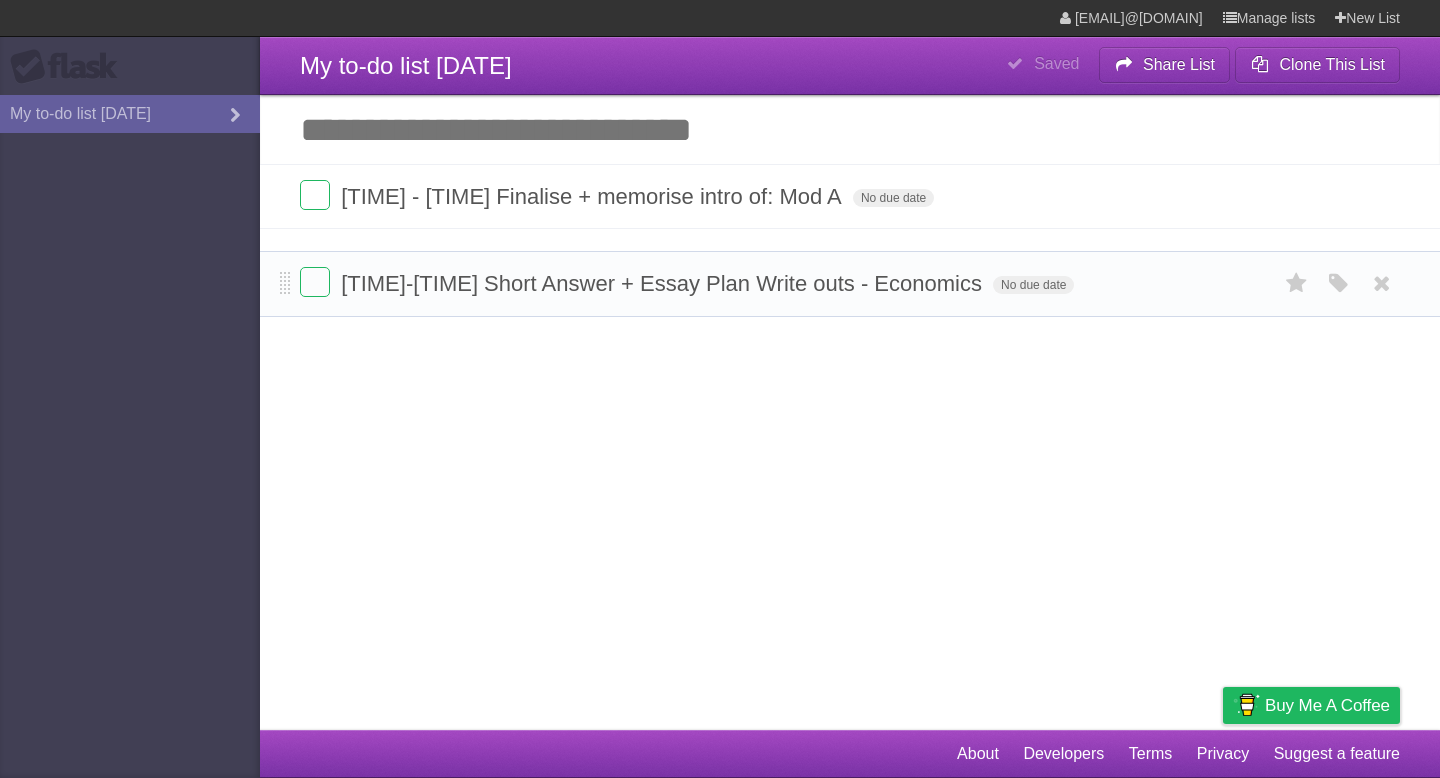 drag, startPoint x: 285, startPoint y: 205, endPoint x: 287, endPoint y: 290, distance: 85.02353 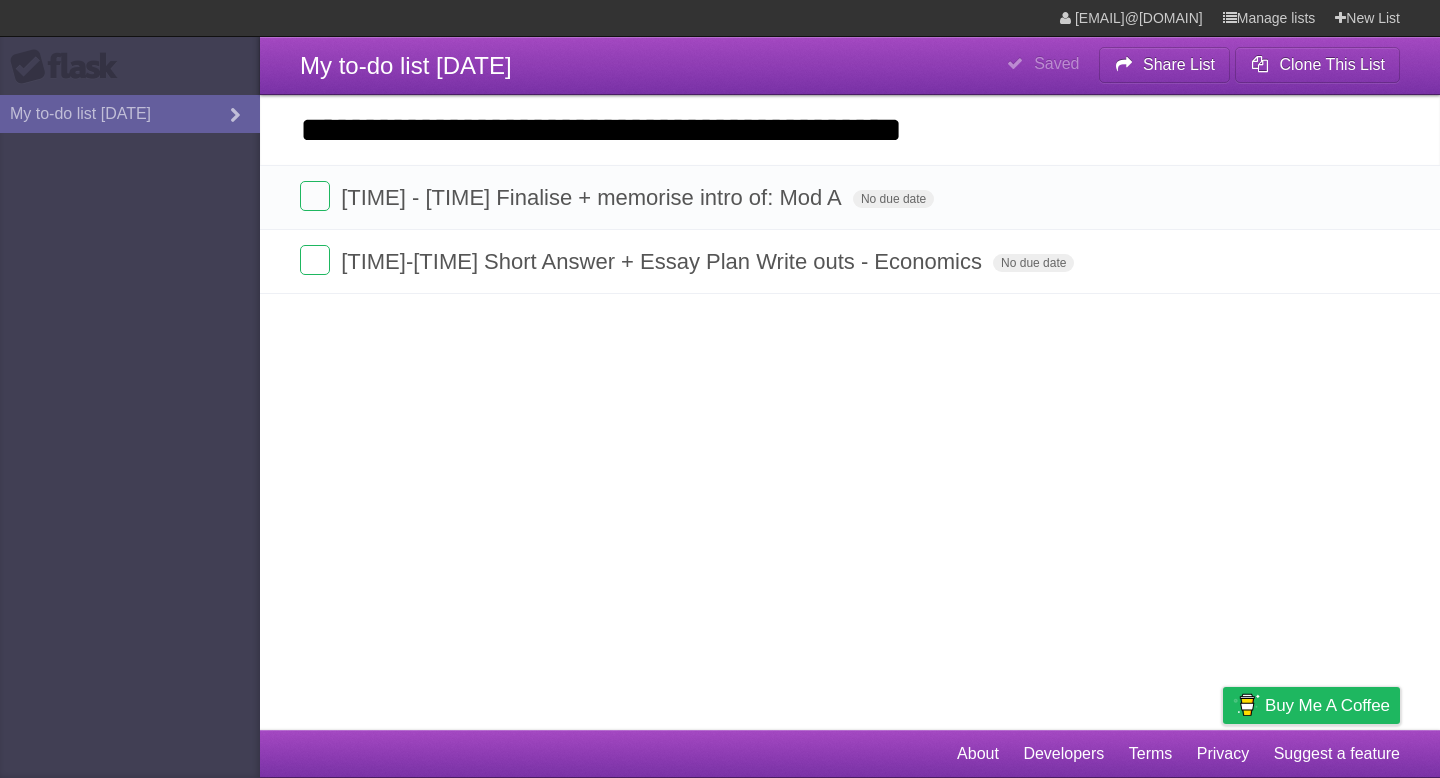 click on "**********" at bounding box center (850, 130) 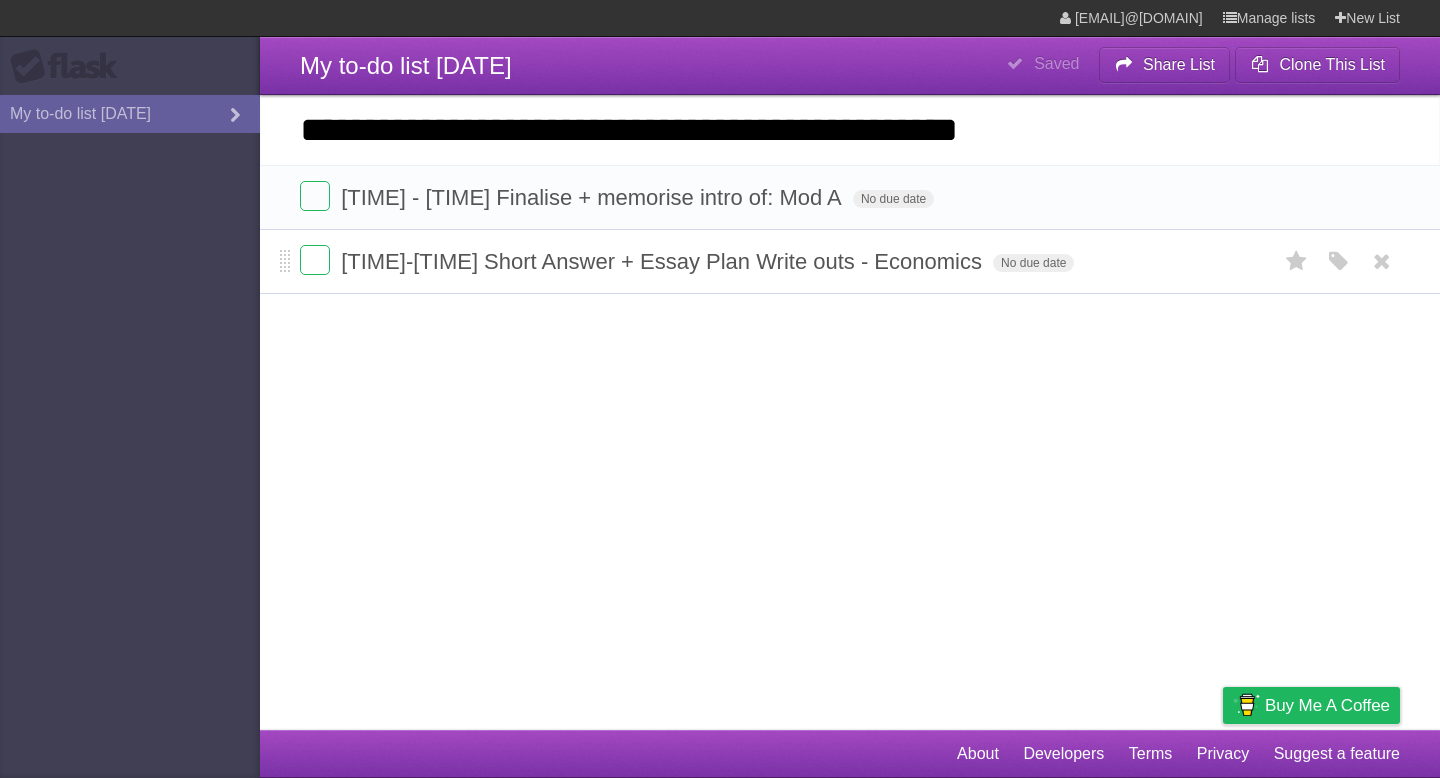 type on "**********" 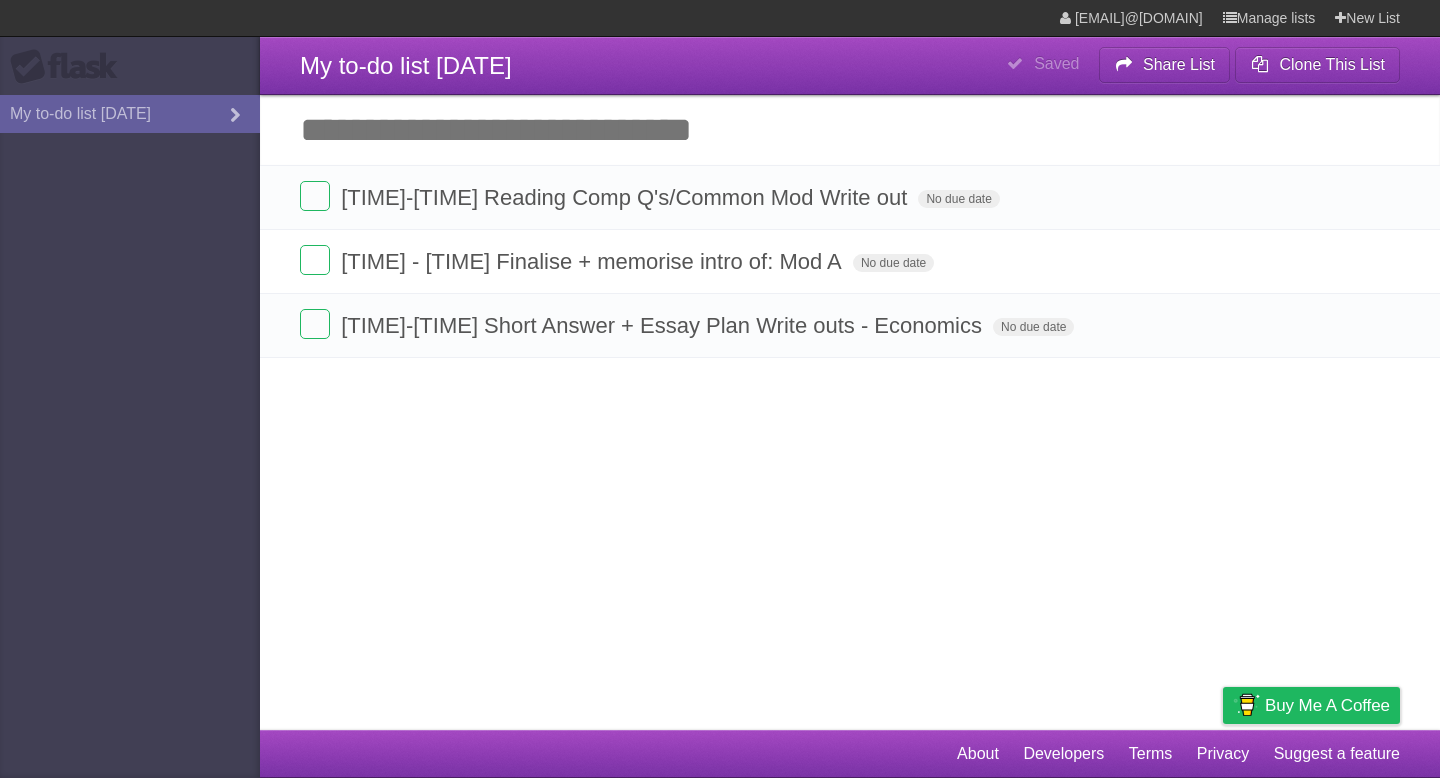 click on "Add another task" at bounding box center (850, 130) 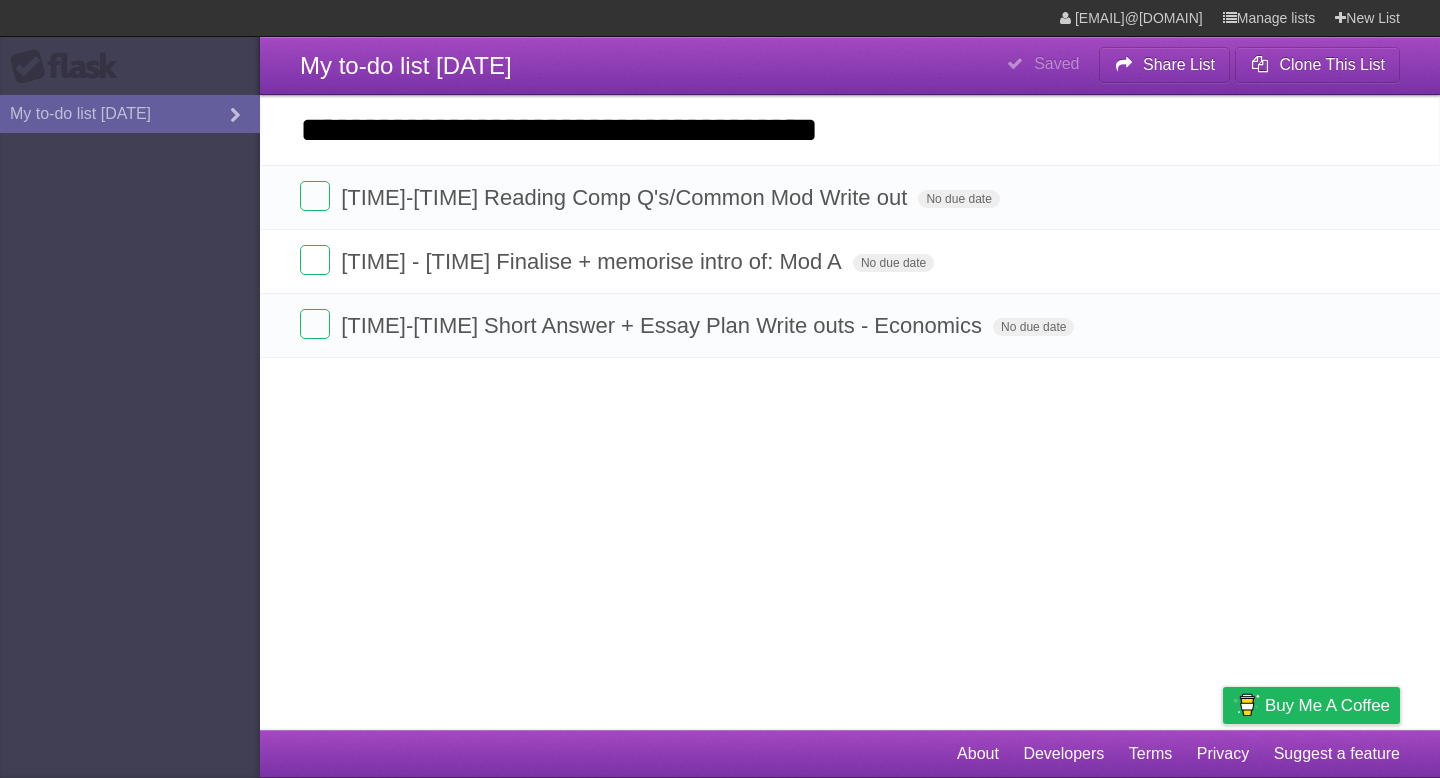 type on "**********" 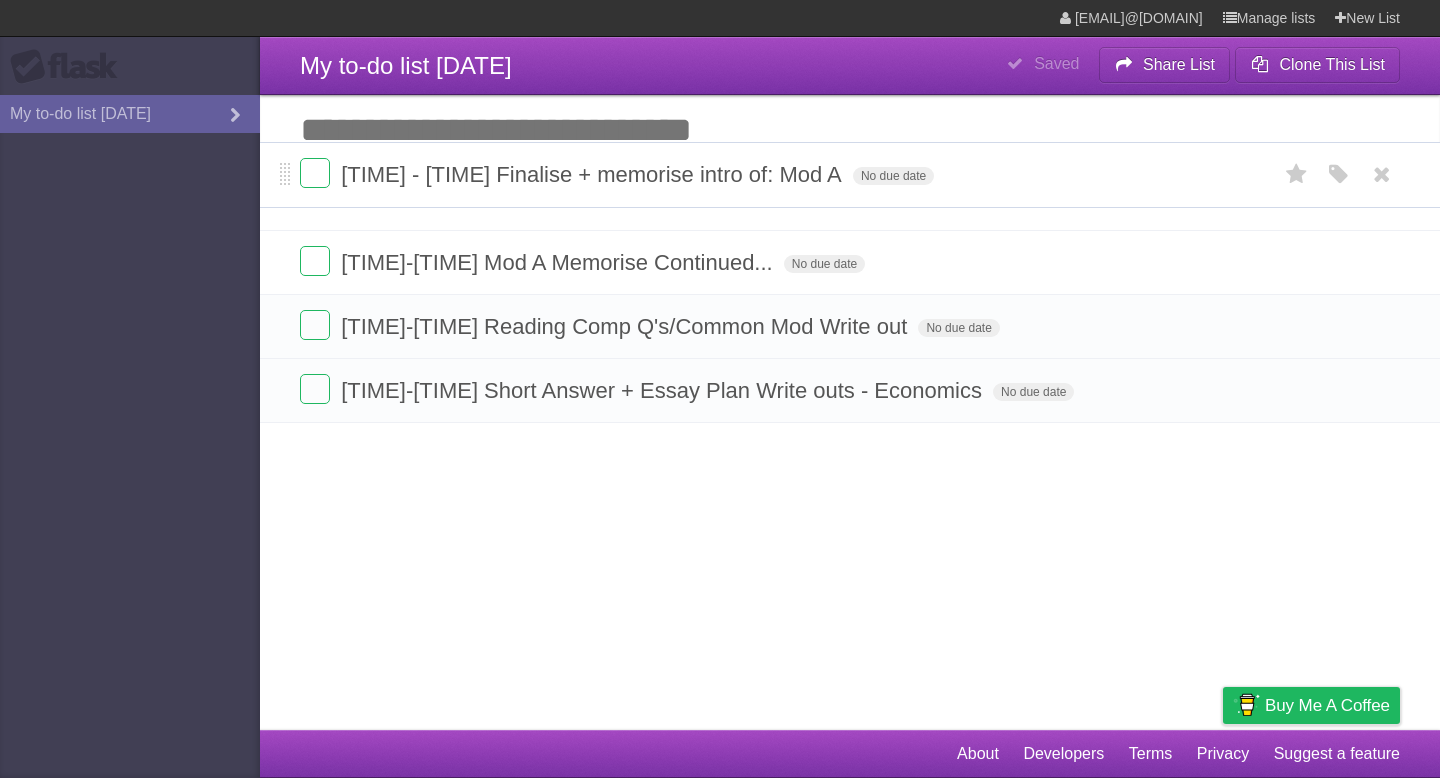 drag, startPoint x: 287, startPoint y: 335, endPoint x: 292, endPoint y: 190, distance: 145.08618 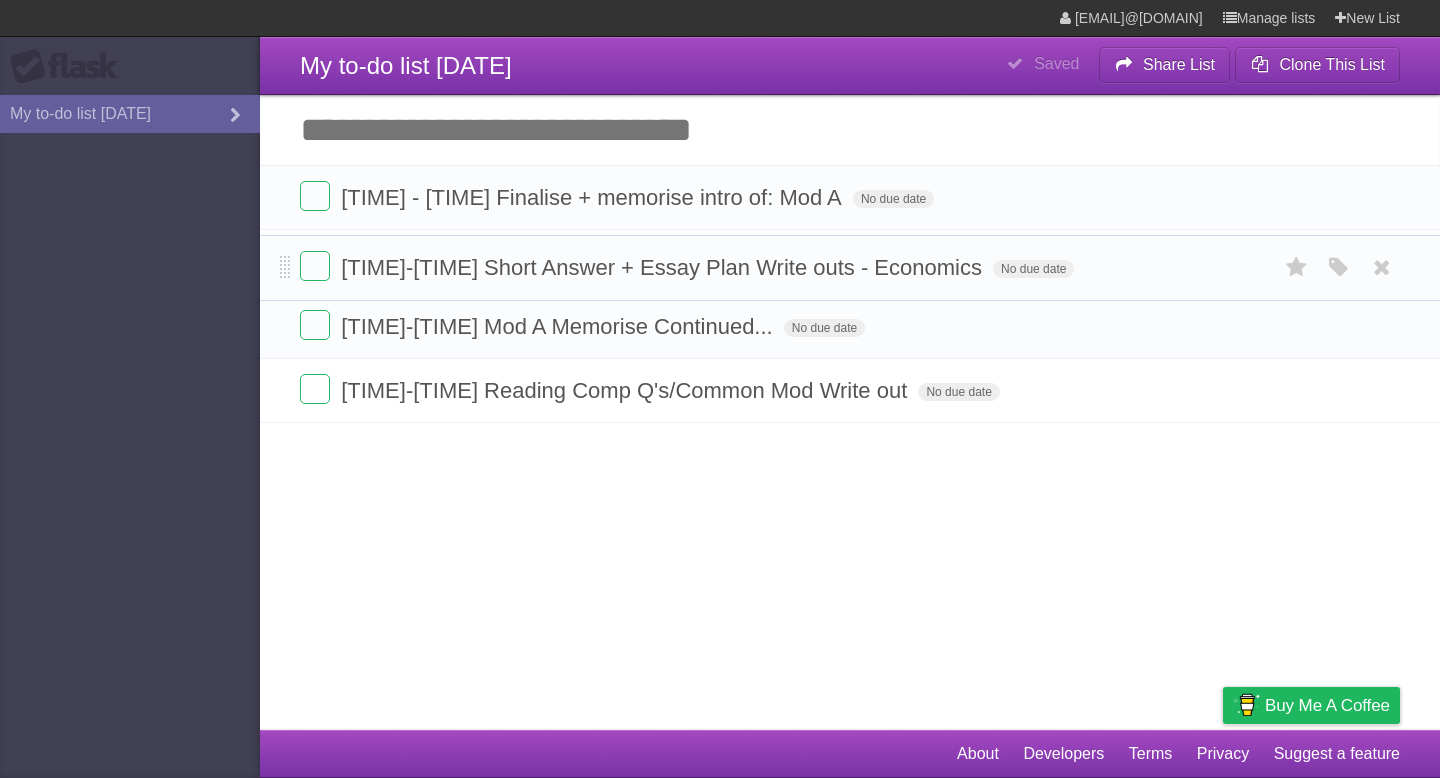 drag, startPoint x: 285, startPoint y: 395, endPoint x: 284, endPoint y: 267, distance: 128.0039 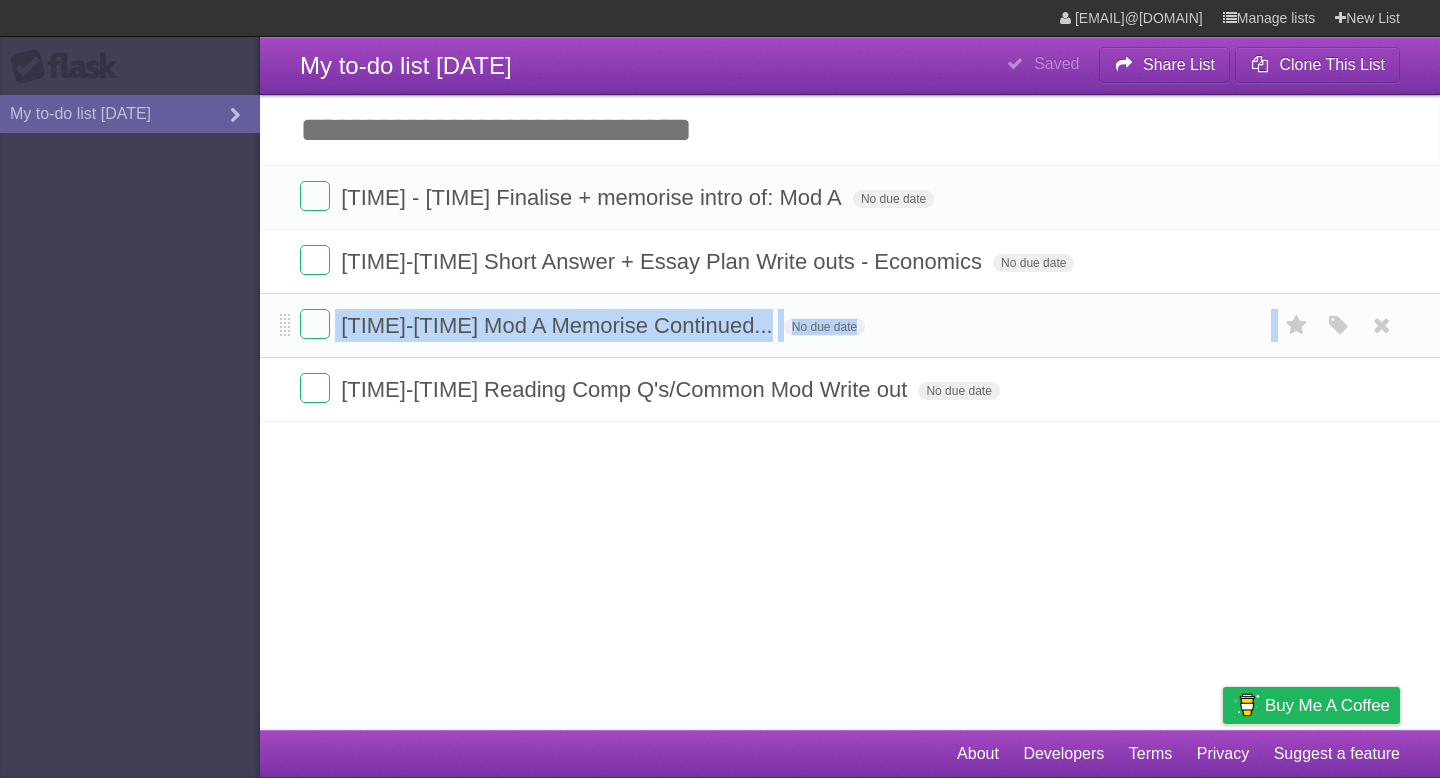 drag, startPoint x: 278, startPoint y: 396, endPoint x: 279, endPoint y: 323, distance: 73.00685 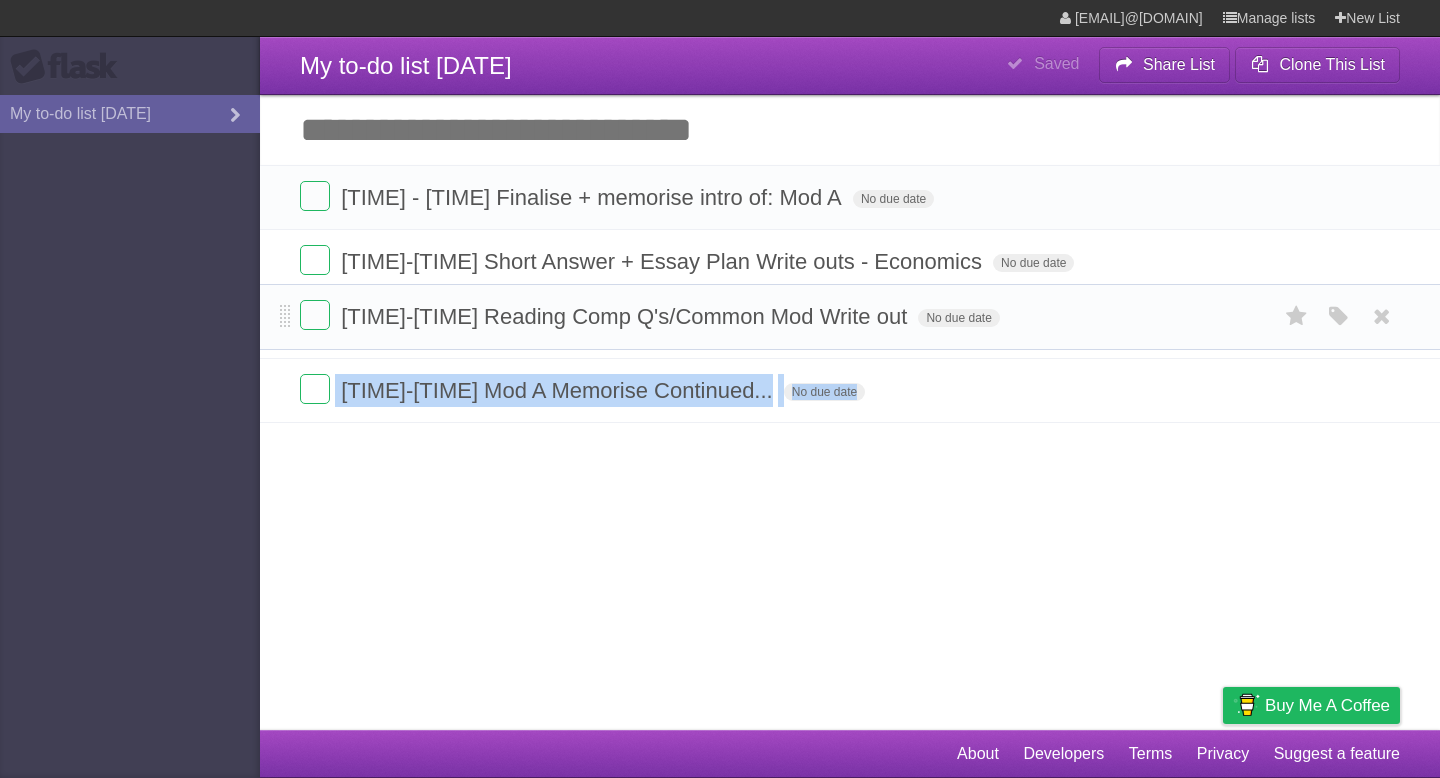 drag, startPoint x: 283, startPoint y: 395, endPoint x: 287, endPoint y: 317, distance: 78.10249 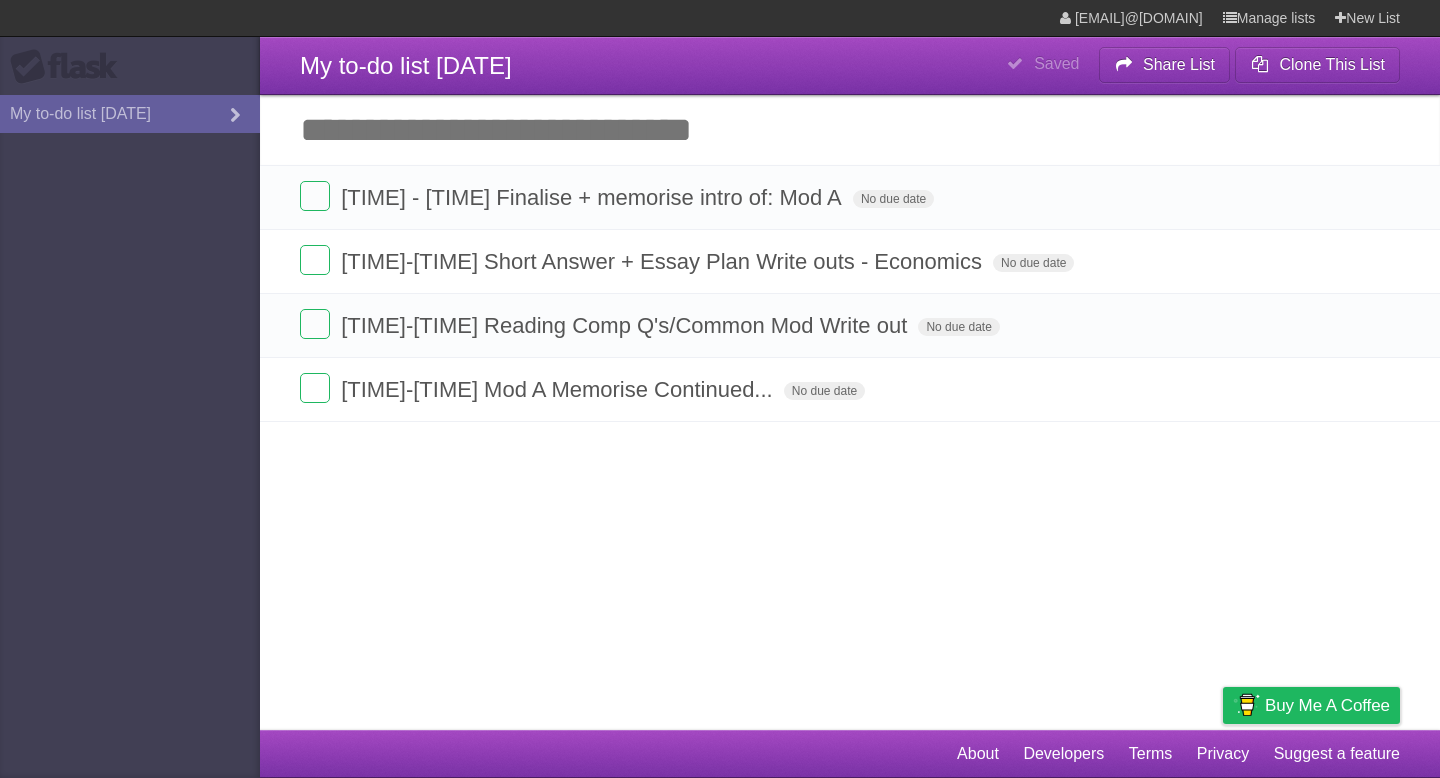 click on "**********" at bounding box center [720, 365] 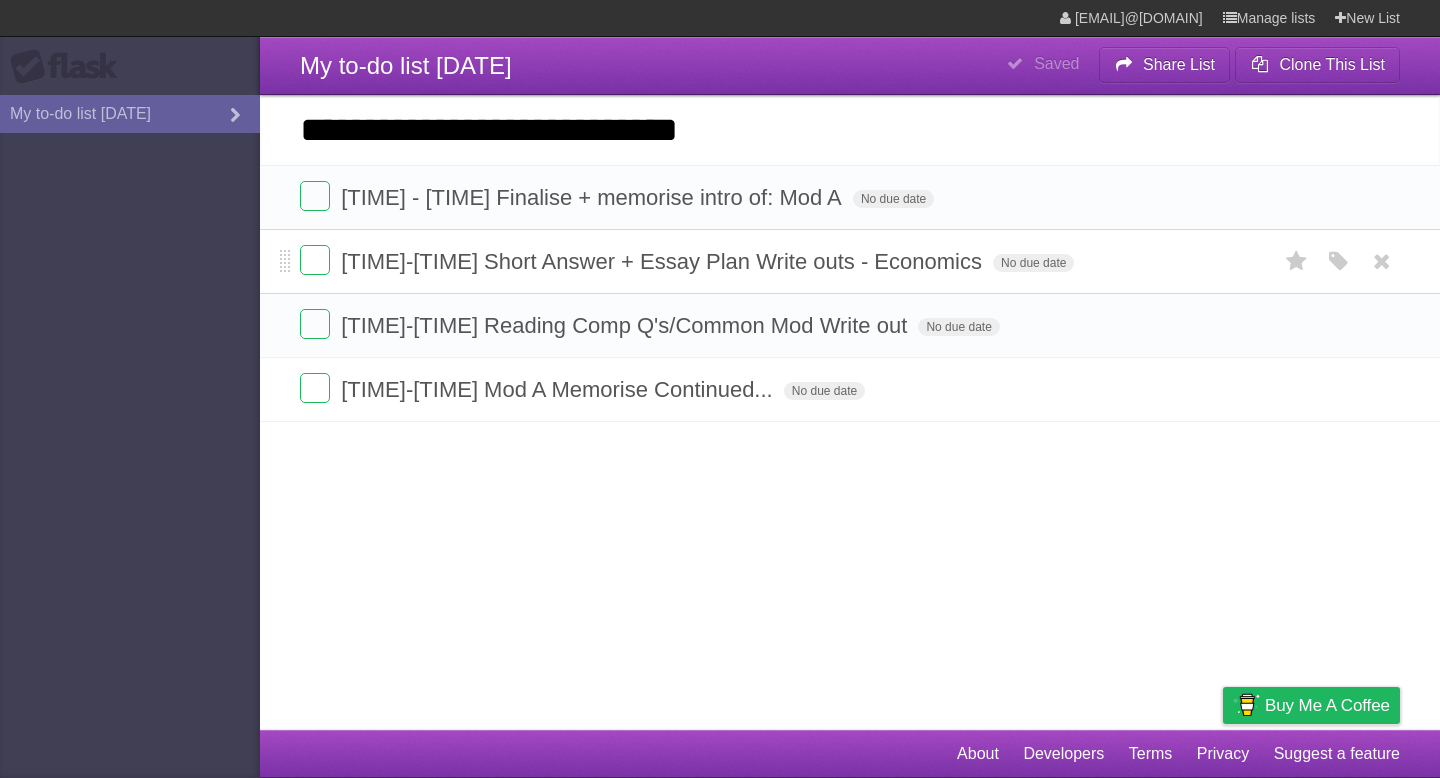 type on "**********" 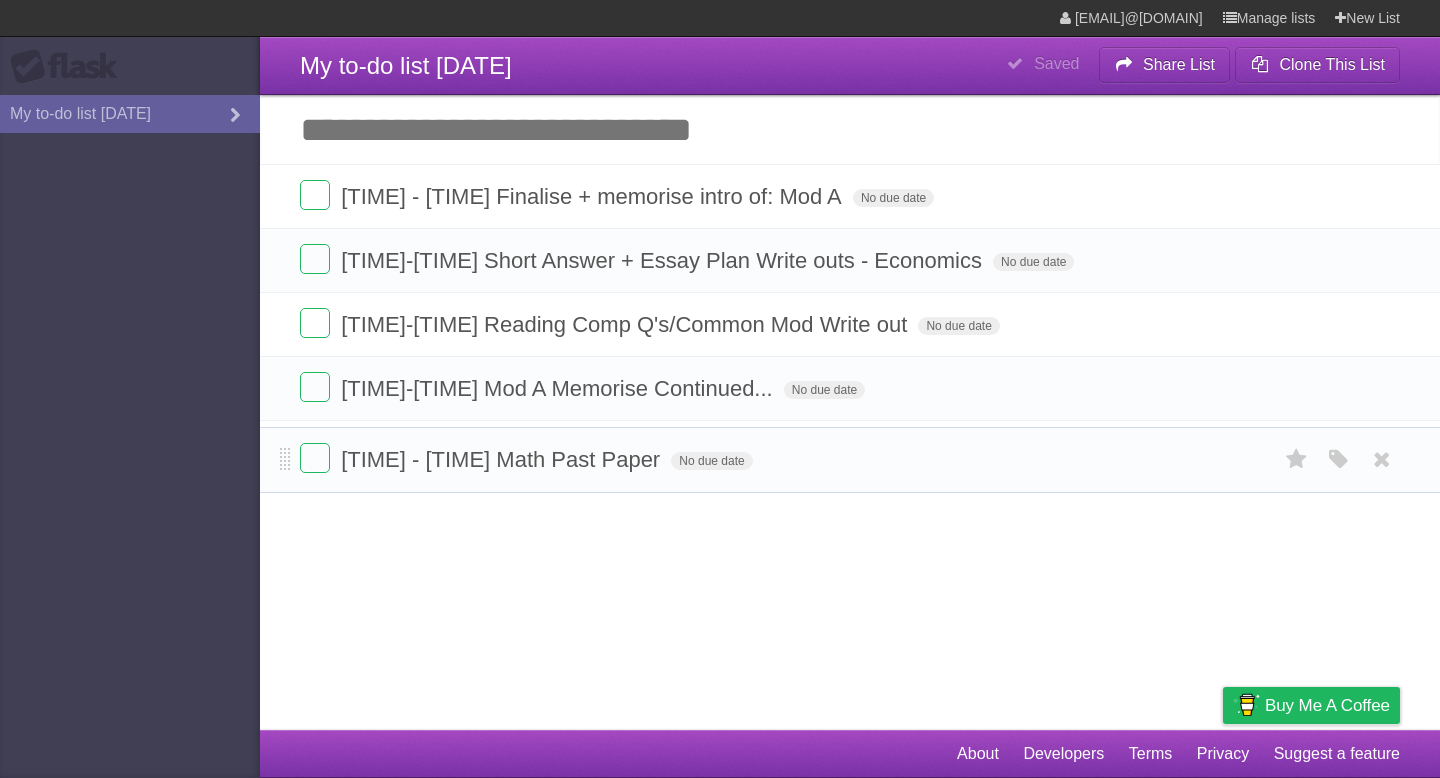 drag, startPoint x: 282, startPoint y: 203, endPoint x: 279, endPoint y: 460, distance: 257.01752 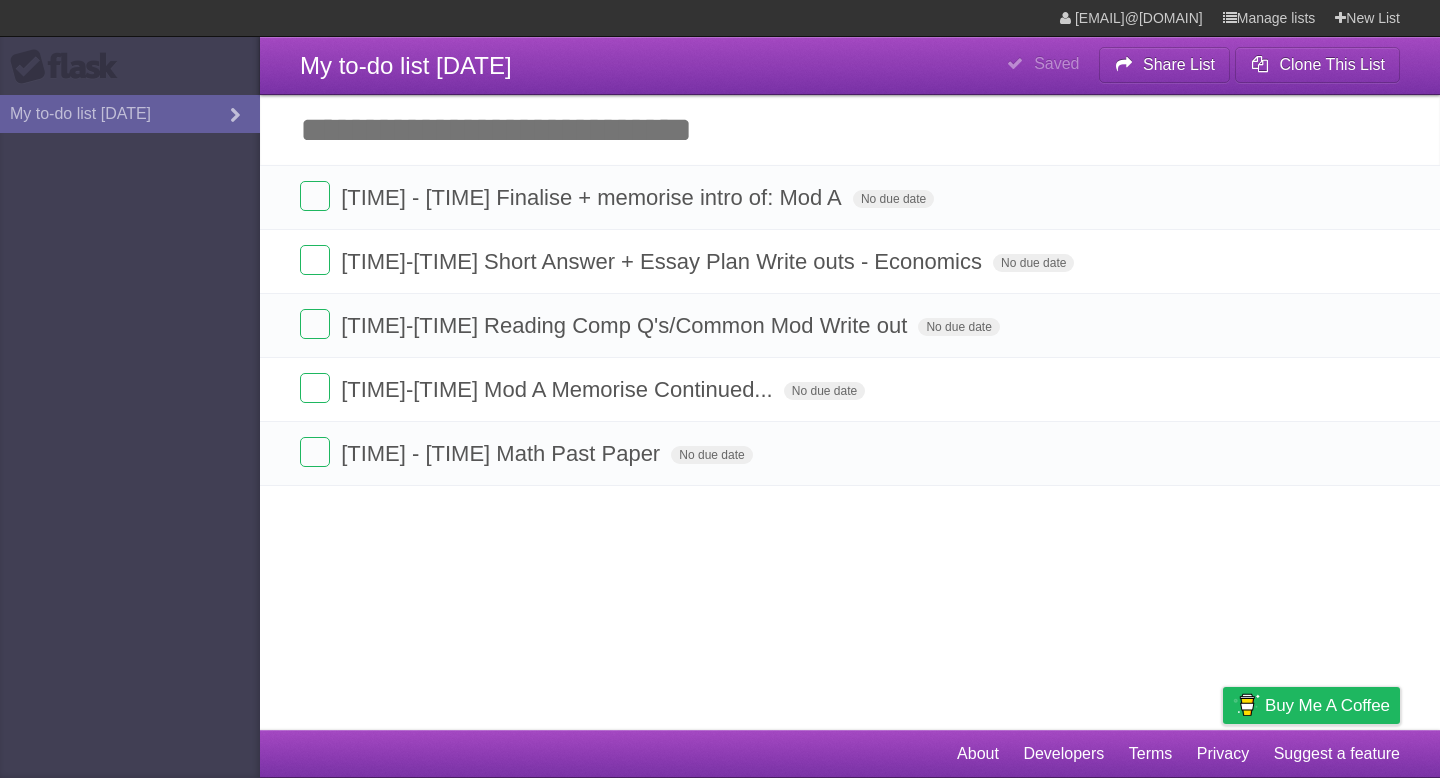 type on "*" 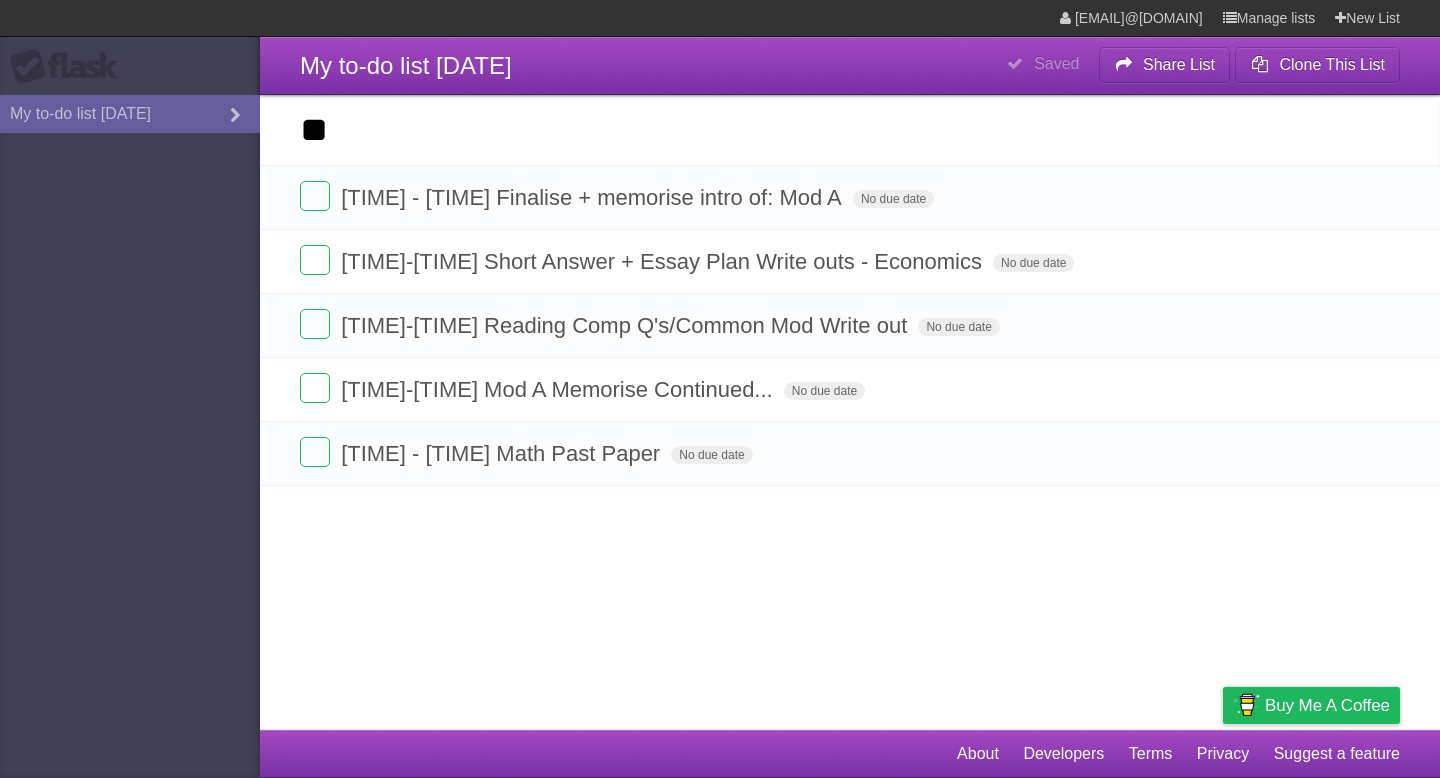 type on "*" 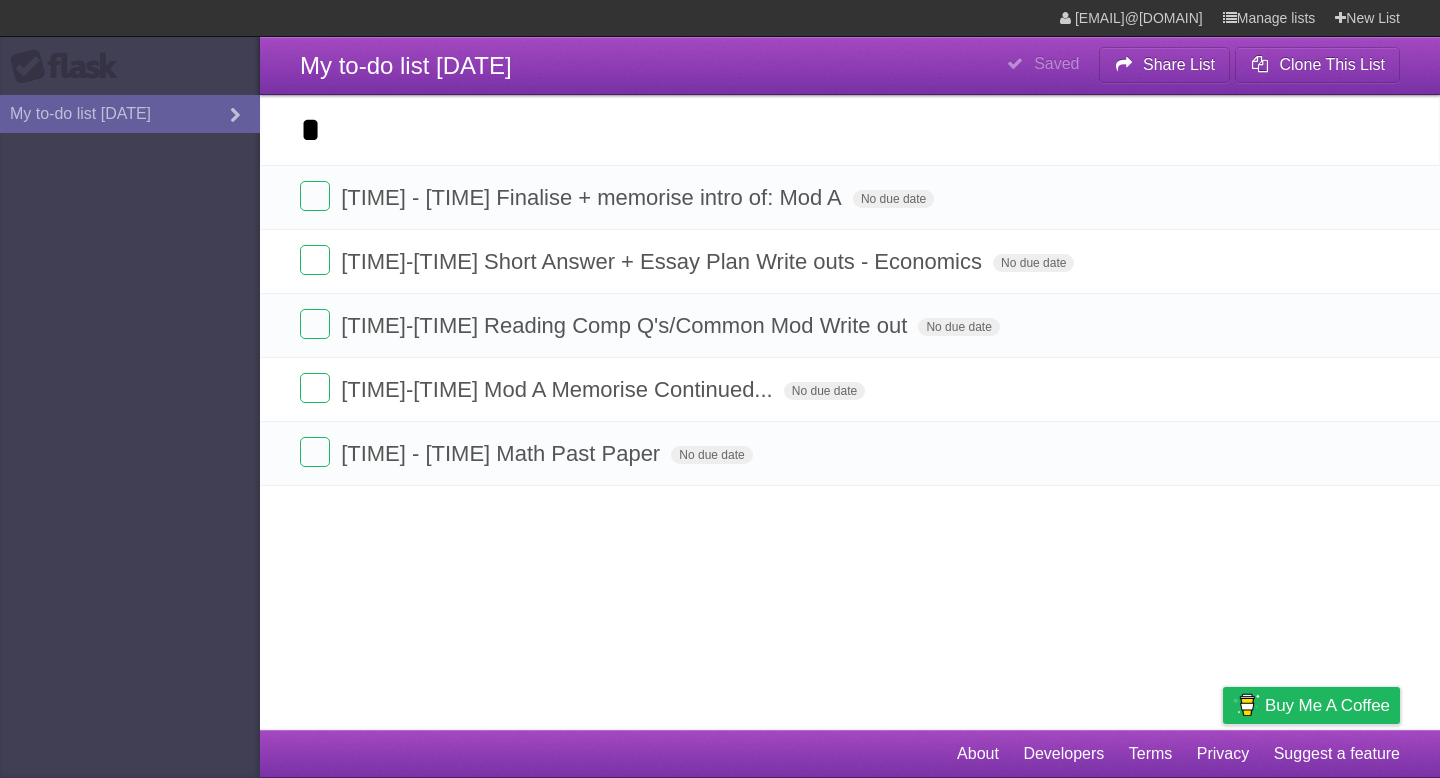 type 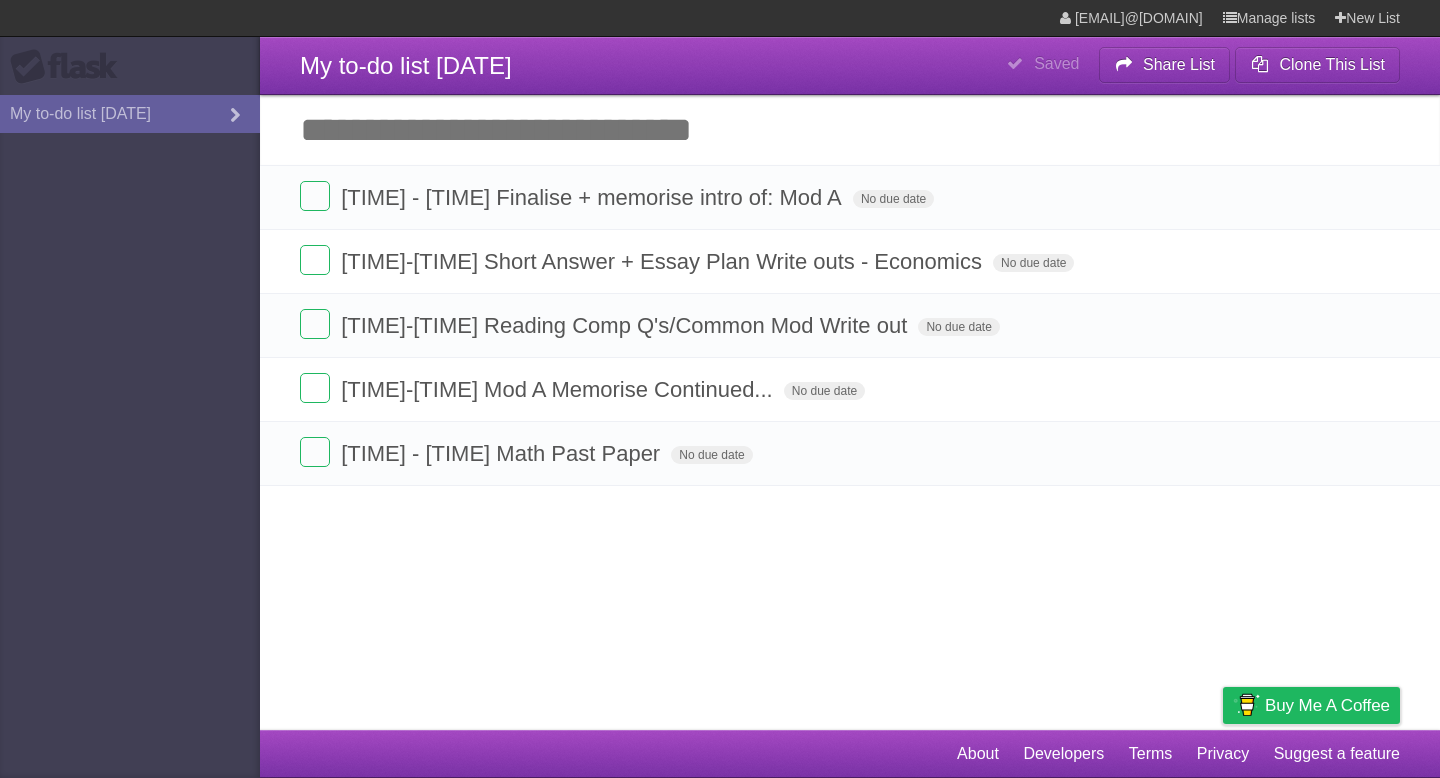 click on "Flask
My to-do list [DATE]" at bounding box center [130, 389] 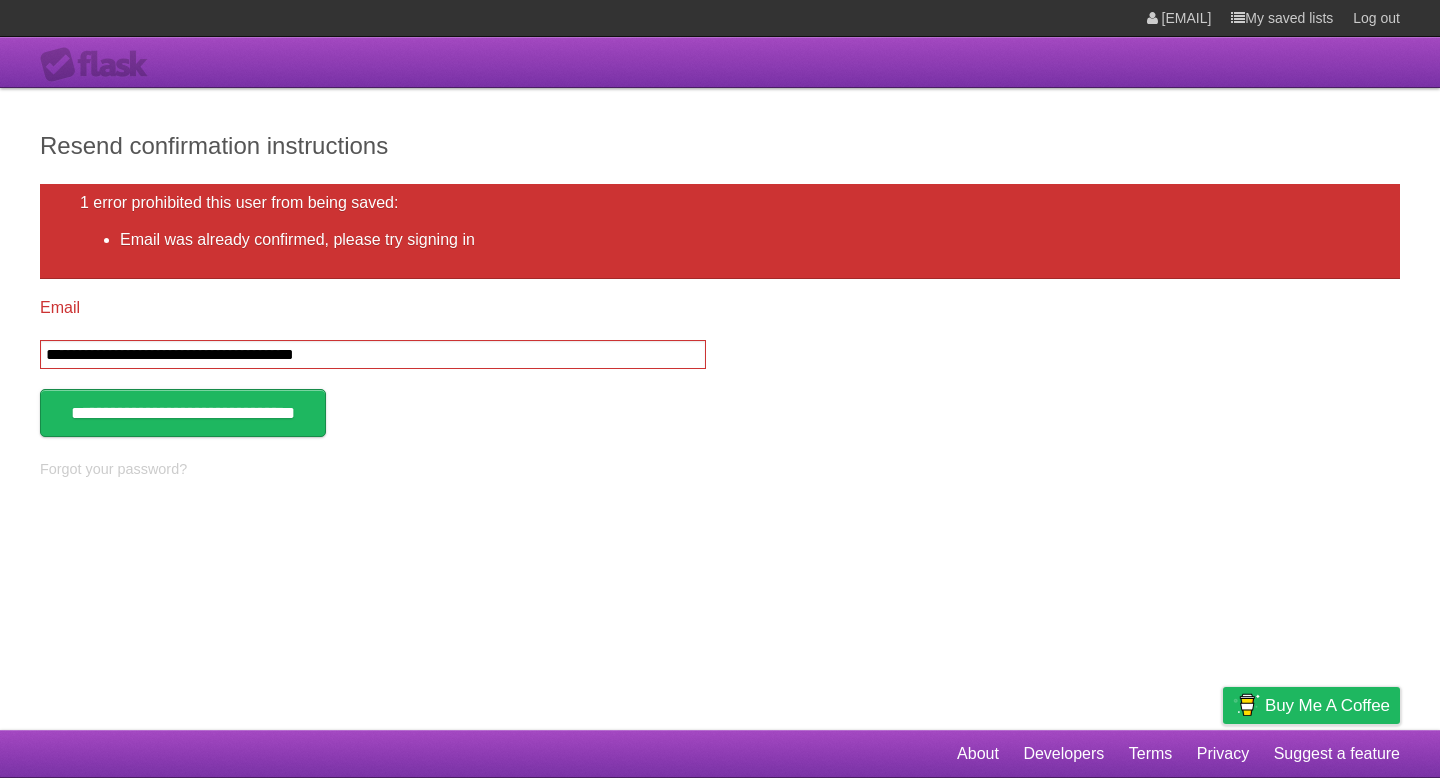 scroll, scrollTop: 0, scrollLeft: 0, axis: both 